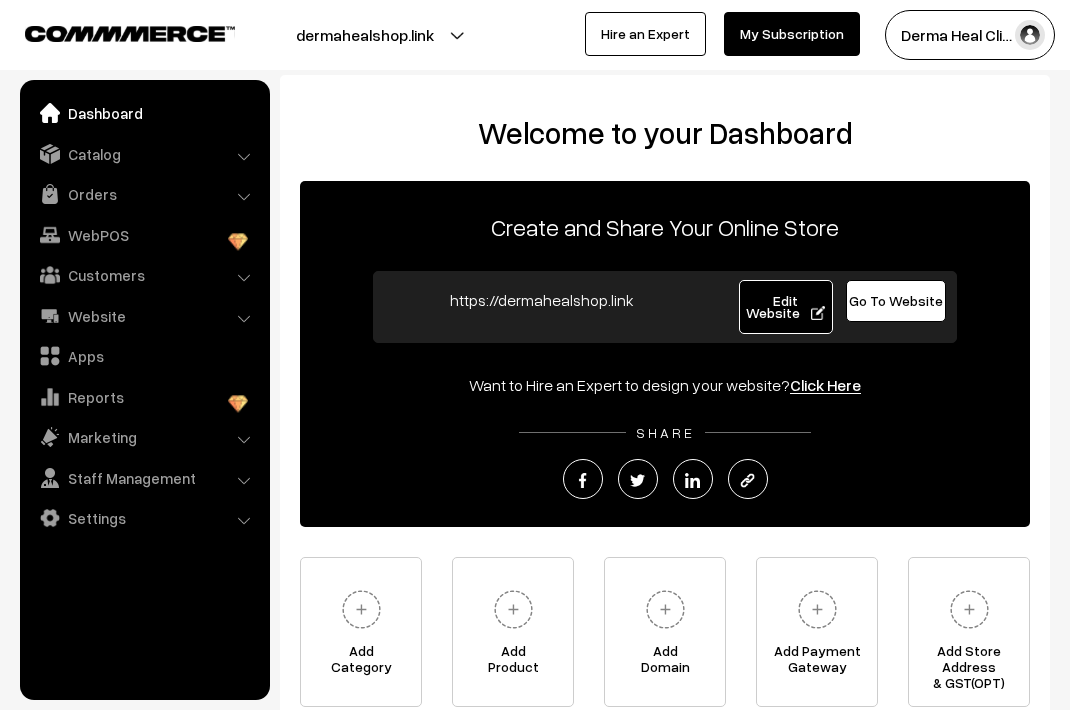 scroll, scrollTop: 0, scrollLeft: 0, axis: both 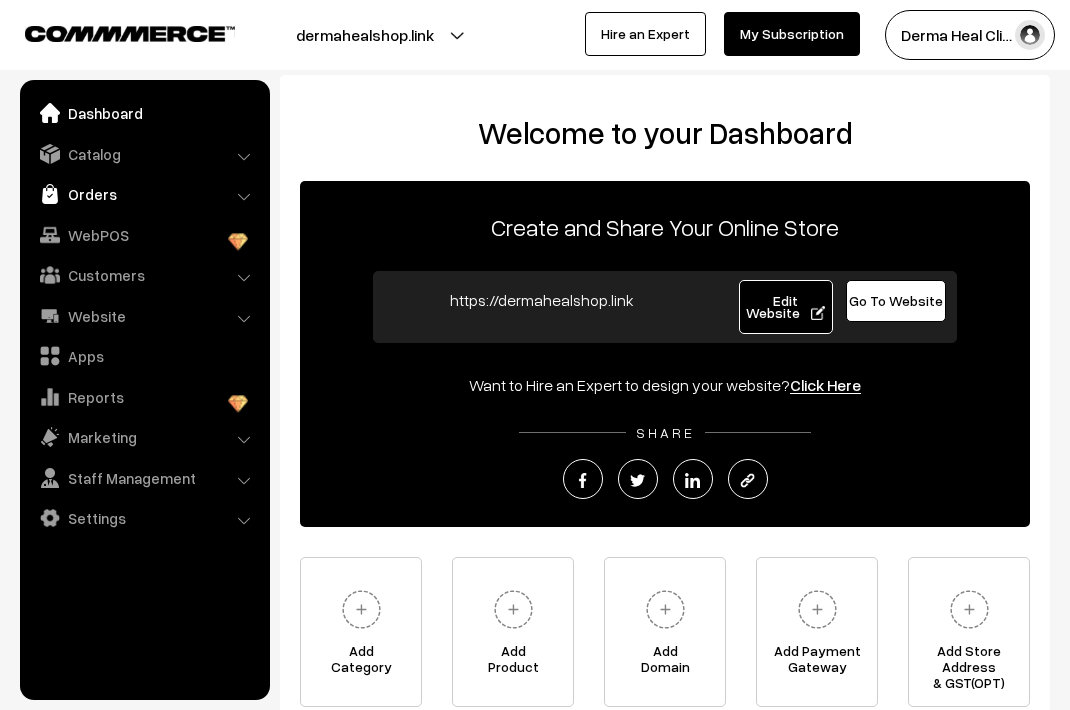 click on "Orders" at bounding box center [144, 194] 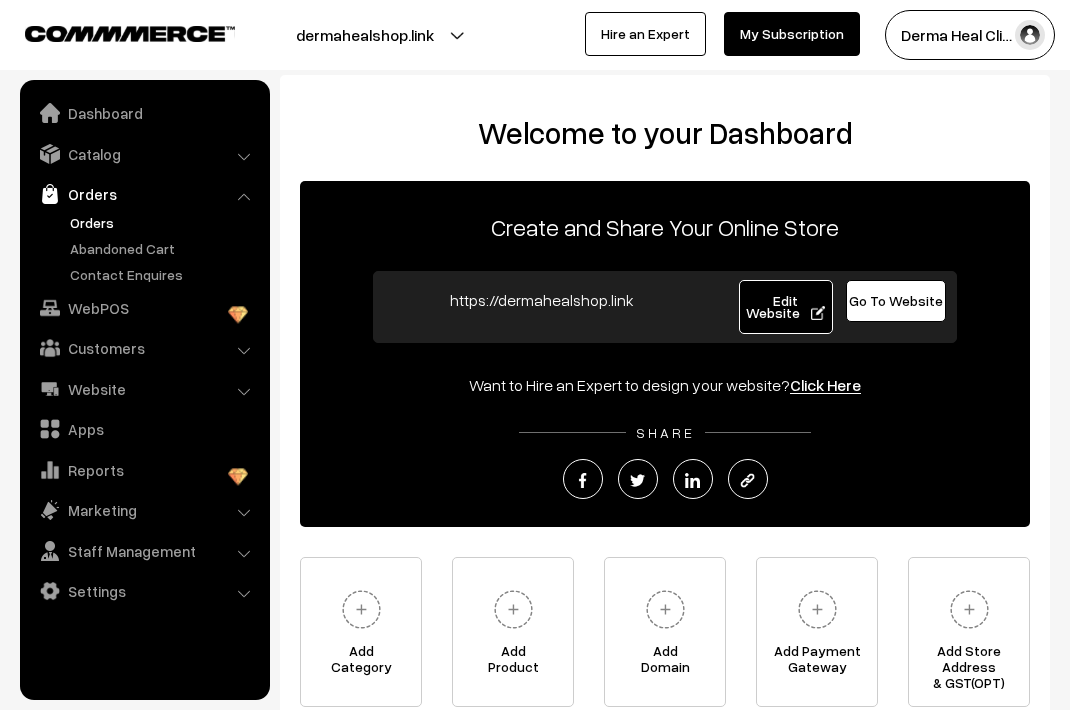 click on "Orders" at bounding box center (164, 222) 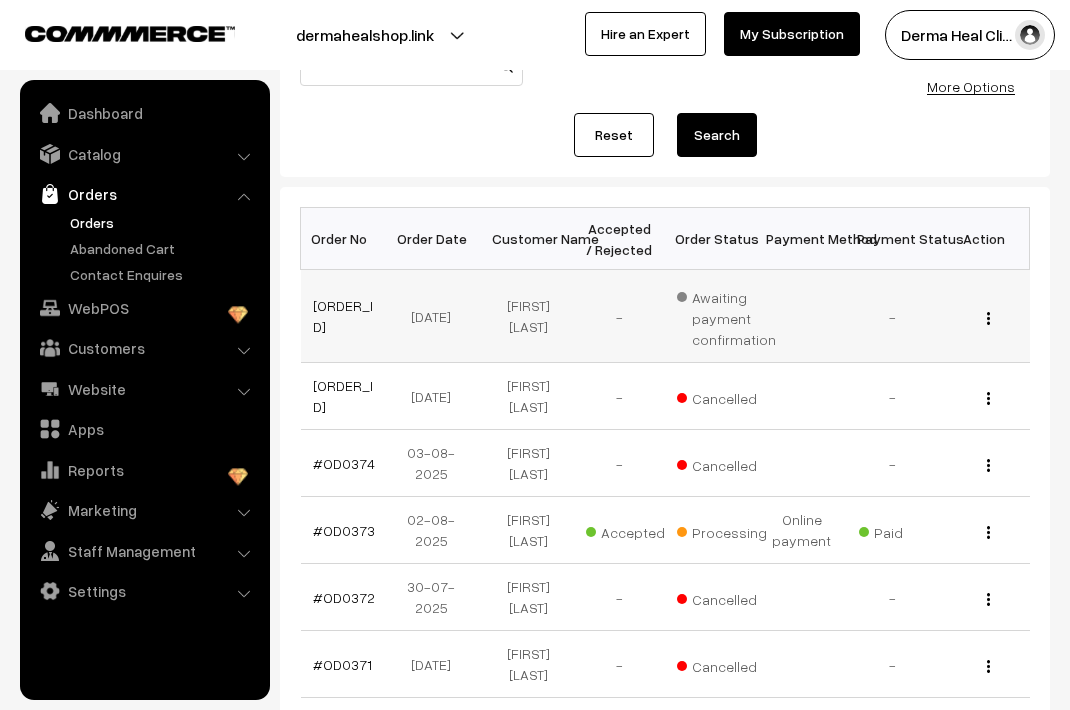 scroll, scrollTop: 0, scrollLeft: 0, axis: both 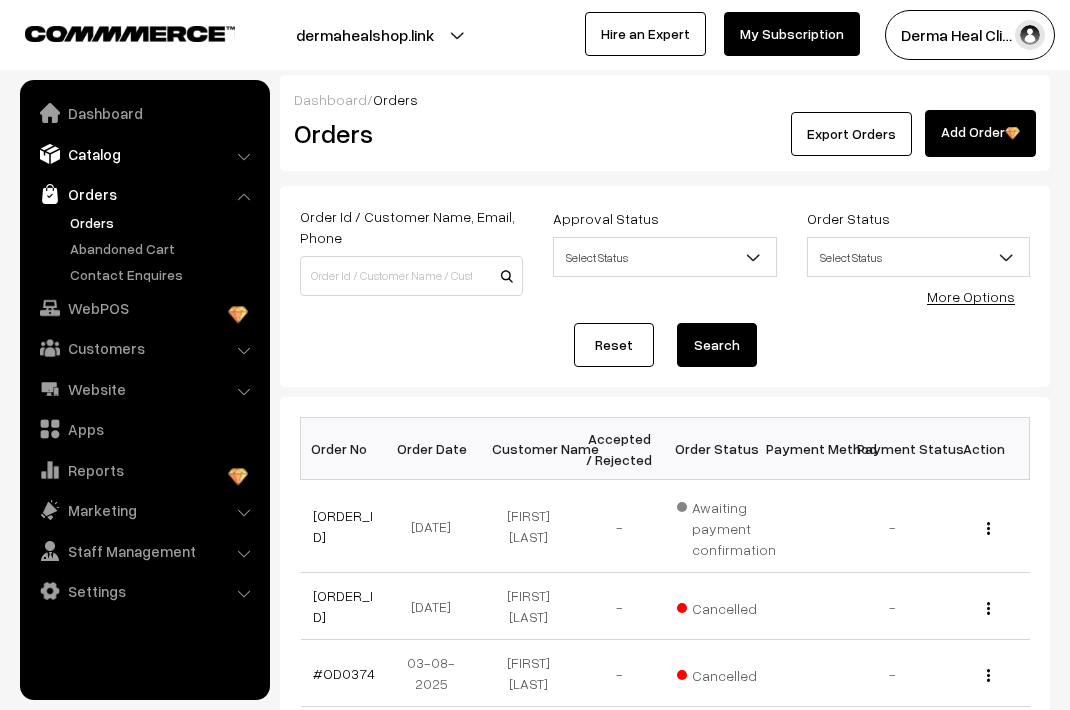 click on "Catalog" at bounding box center [144, 154] 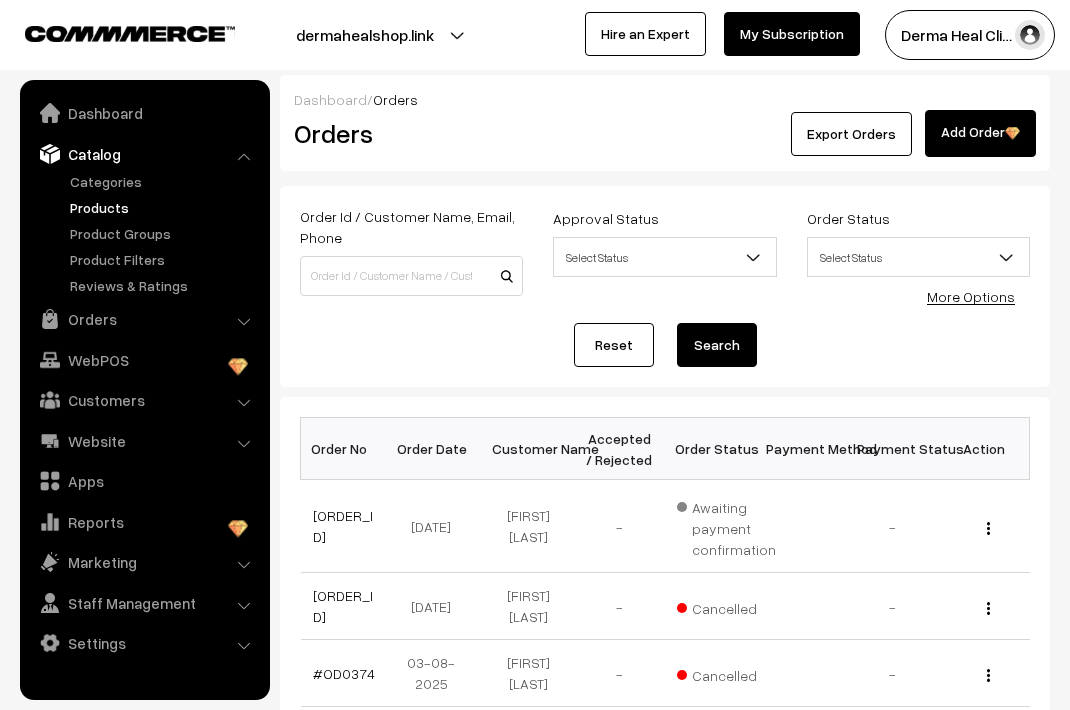 click on "Products" at bounding box center [164, 207] 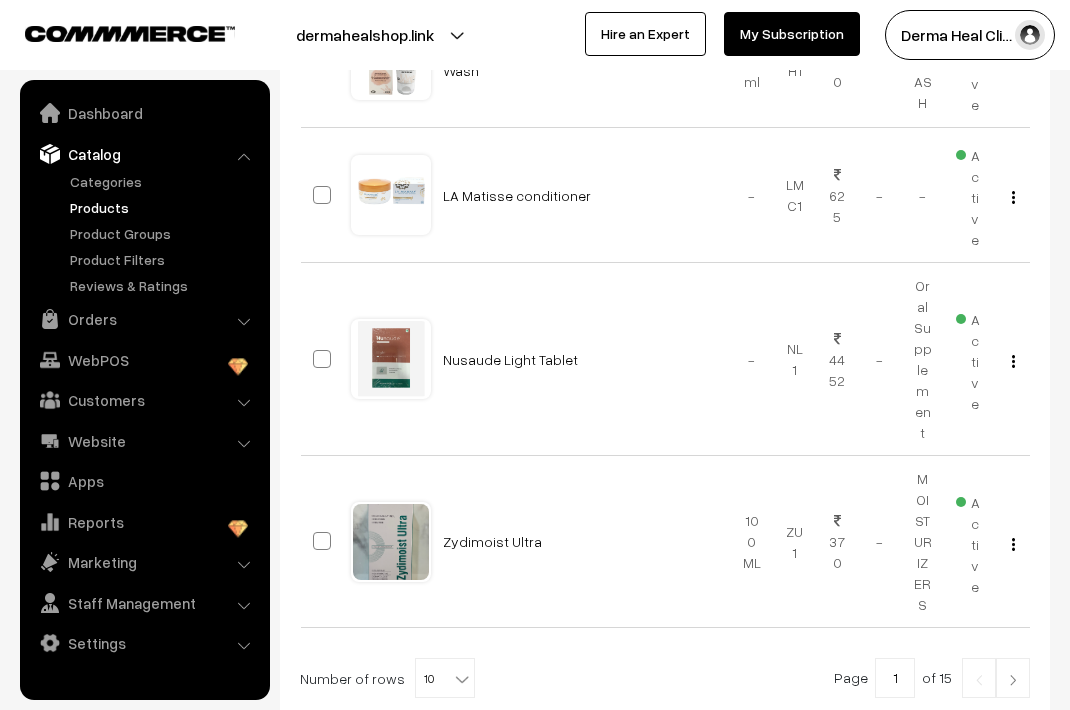 scroll, scrollTop: 1644, scrollLeft: 0, axis: vertical 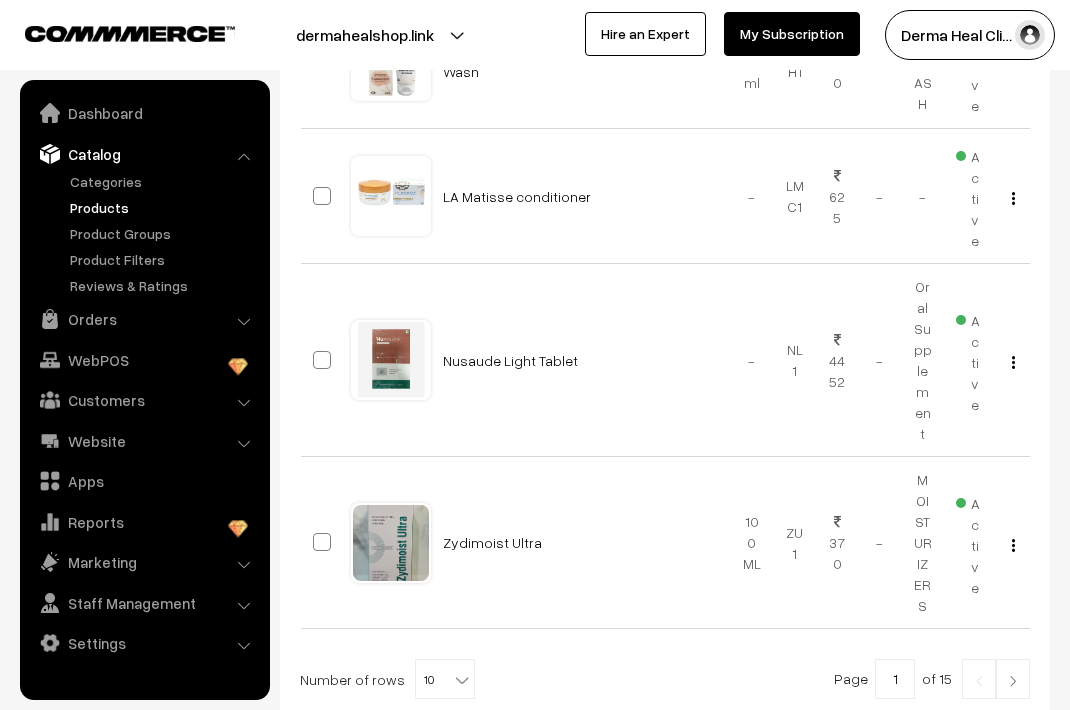 click at bounding box center (1013, 681) 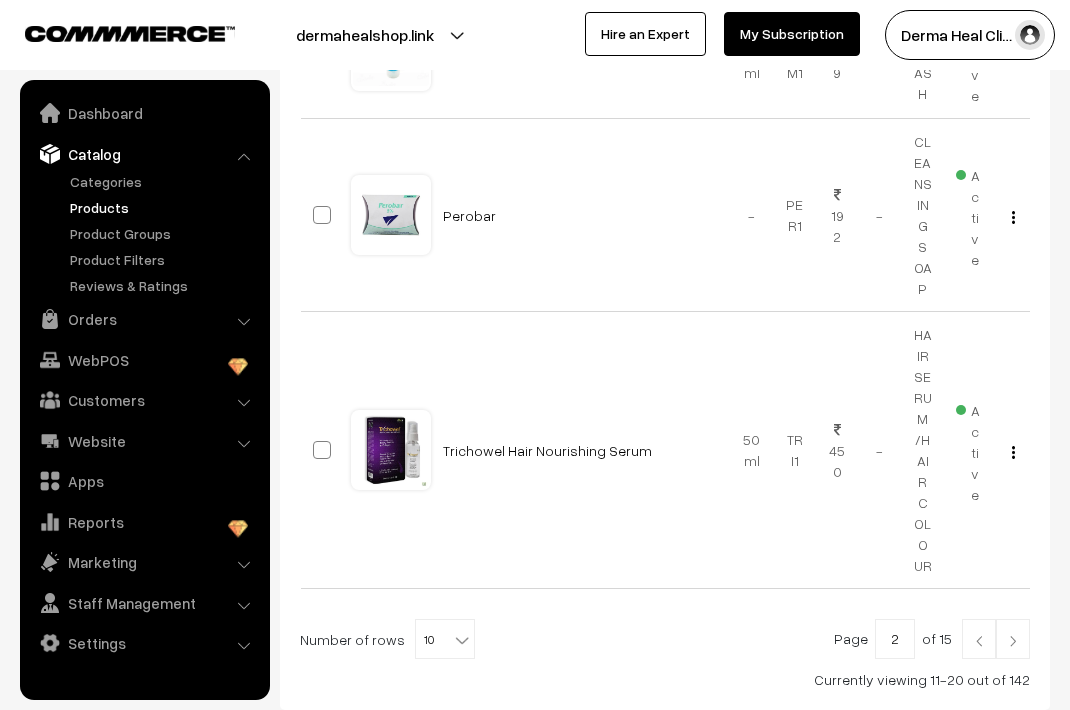 scroll, scrollTop: 1677, scrollLeft: 0, axis: vertical 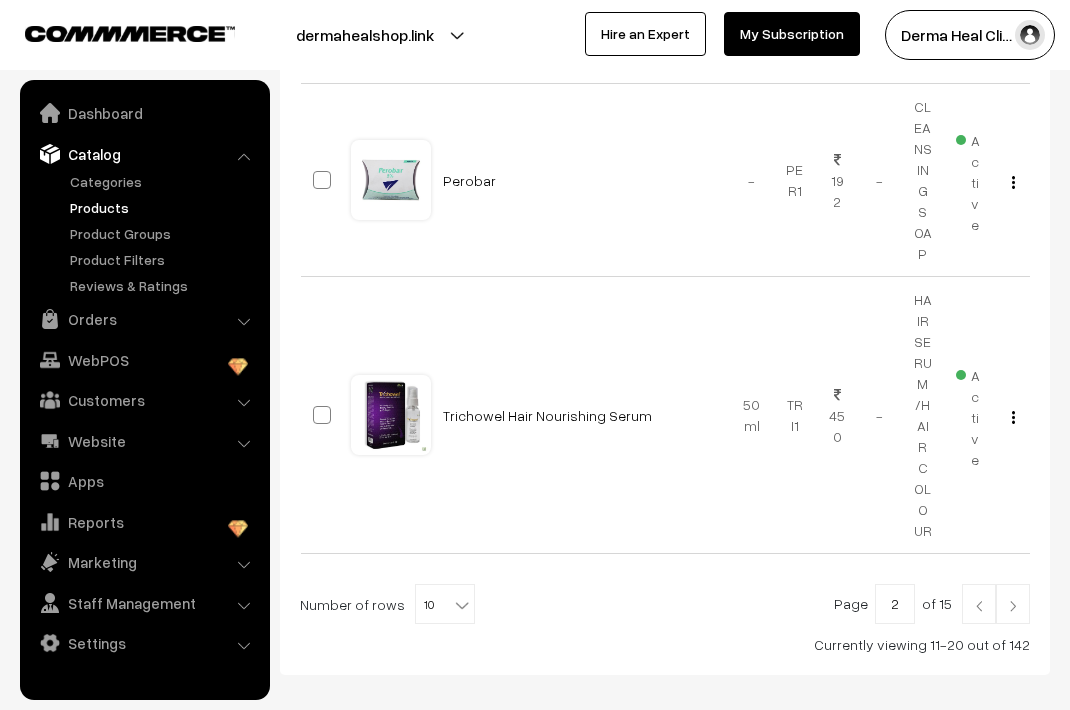 click at bounding box center [979, 604] 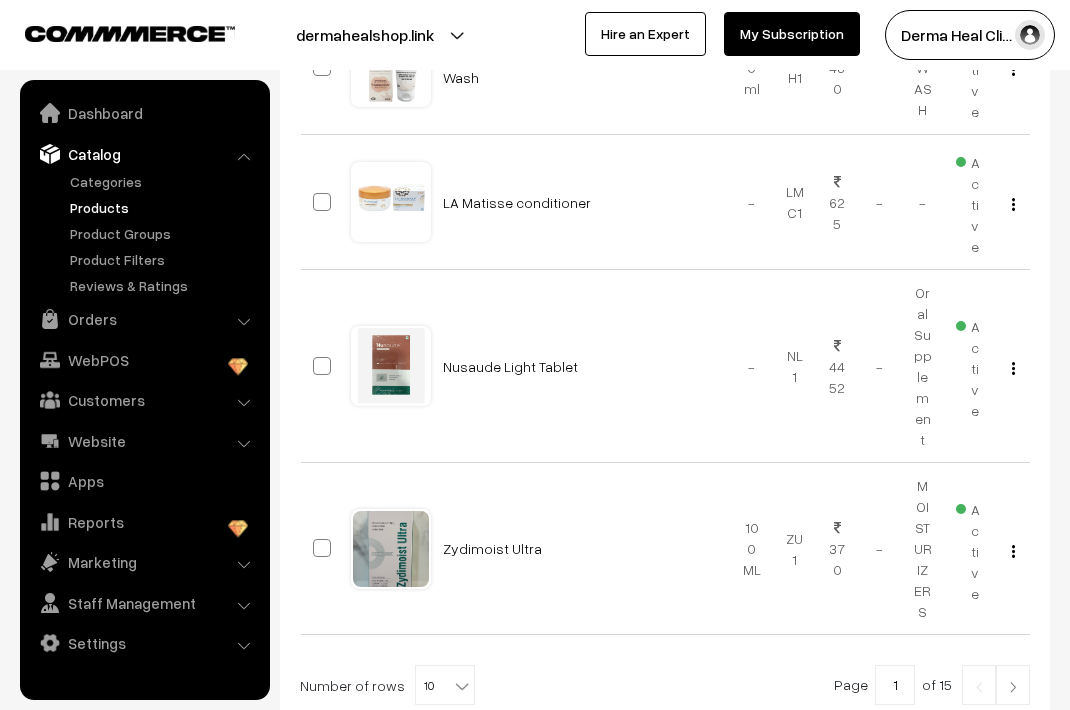 scroll, scrollTop: 1693, scrollLeft: 0, axis: vertical 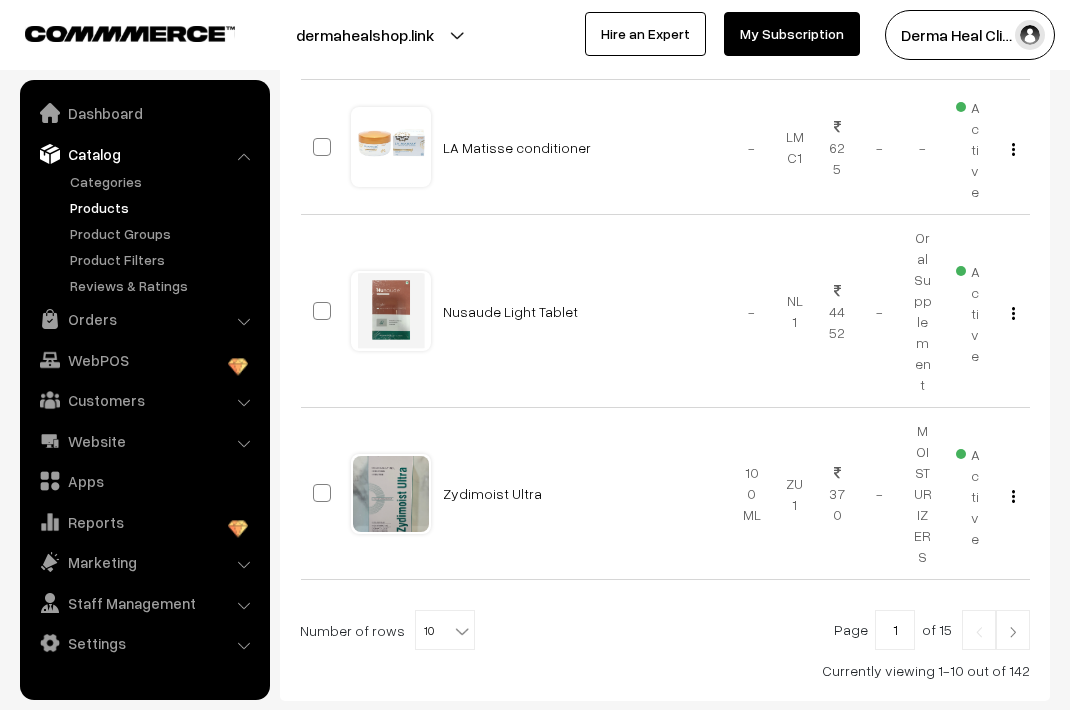 click at bounding box center (1013, 632) 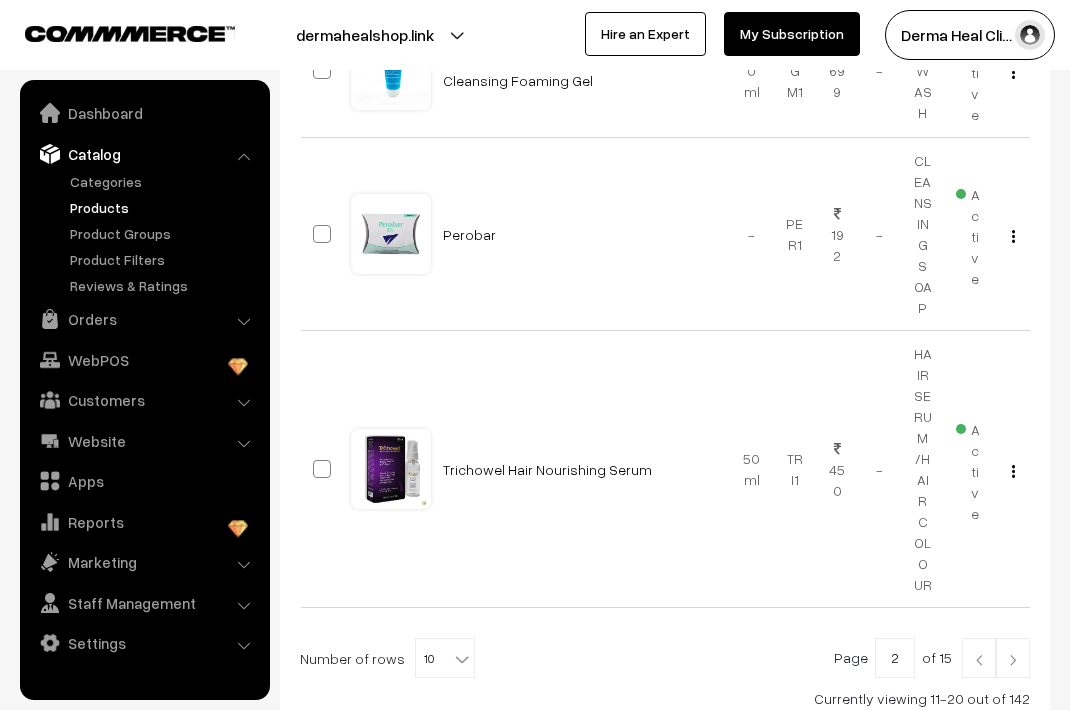 scroll, scrollTop: 1677, scrollLeft: 0, axis: vertical 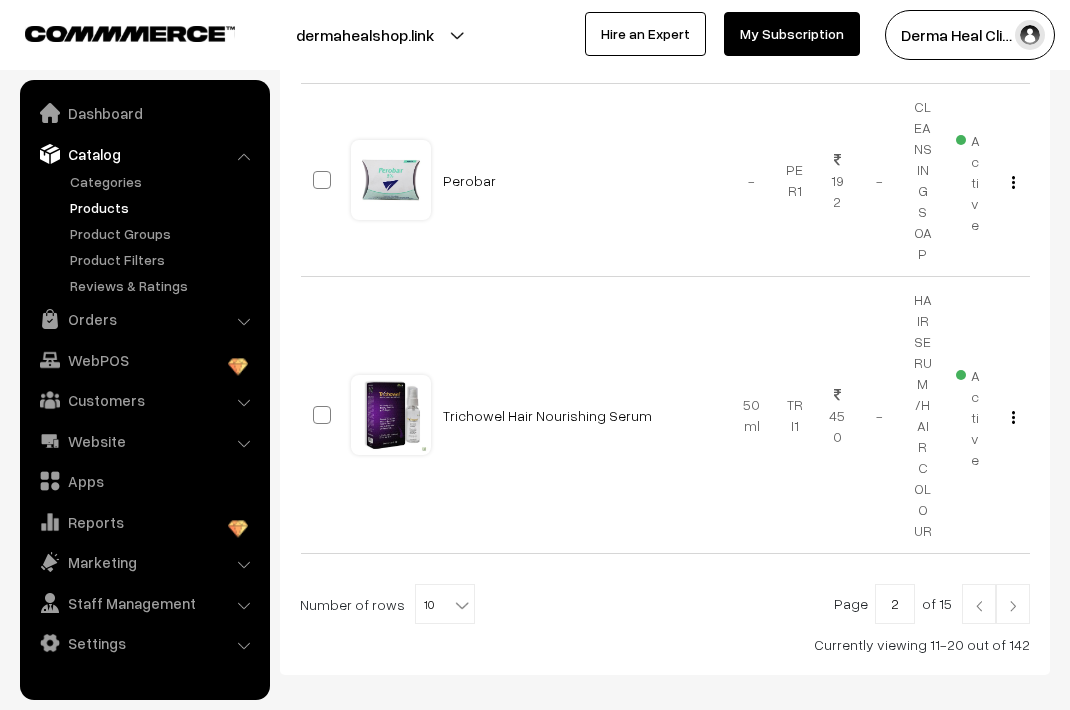 click at bounding box center [1013, 606] 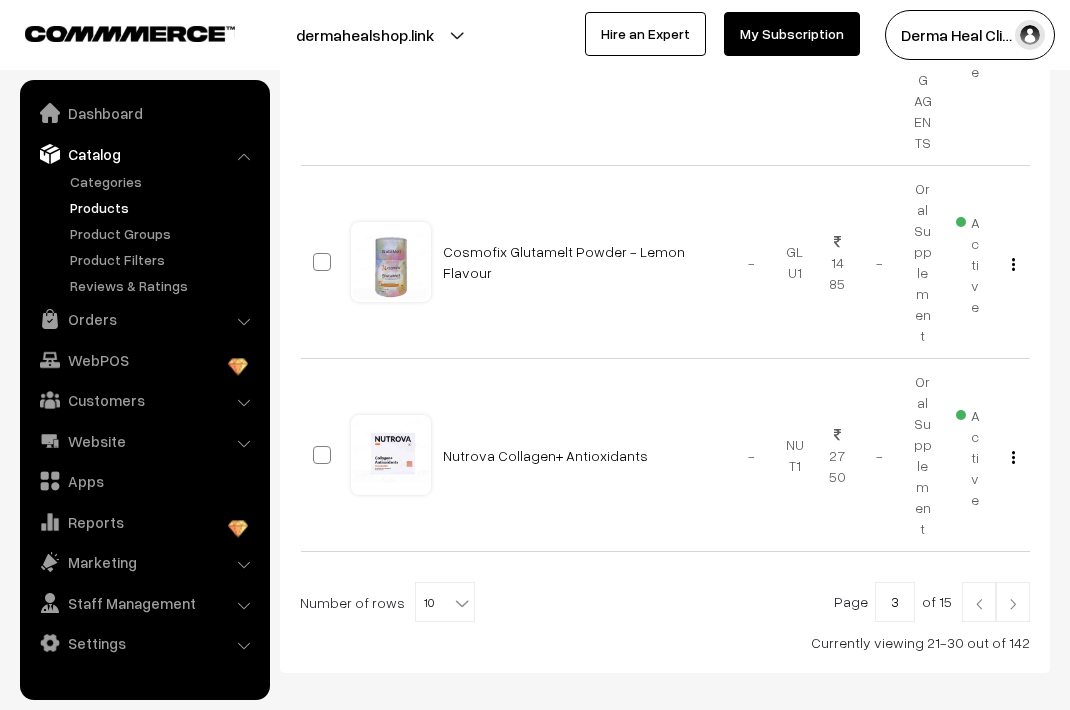 scroll, scrollTop: 1625, scrollLeft: 0, axis: vertical 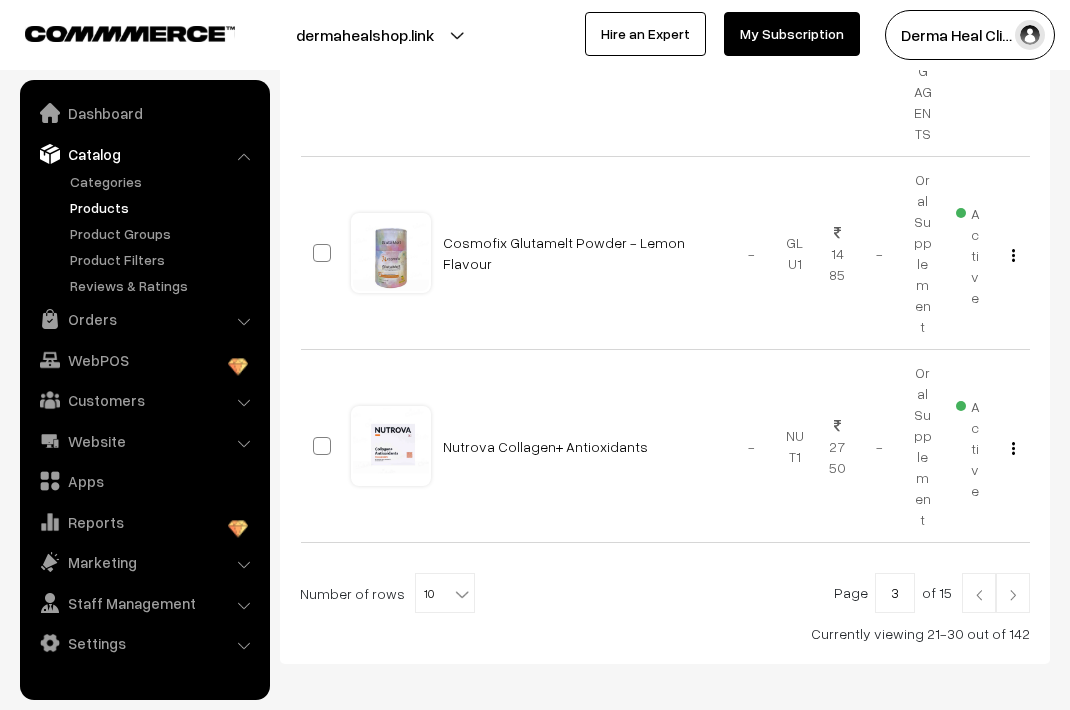 click at bounding box center (1013, 595) 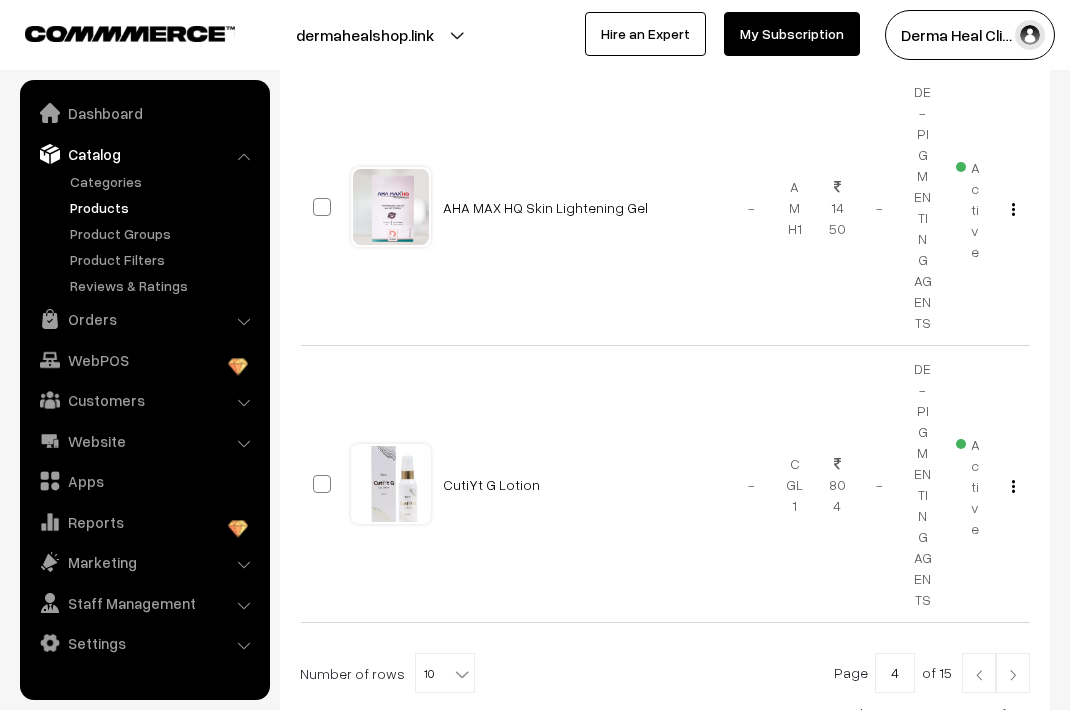 scroll, scrollTop: 1756, scrollLeft: 0, axis: vertical 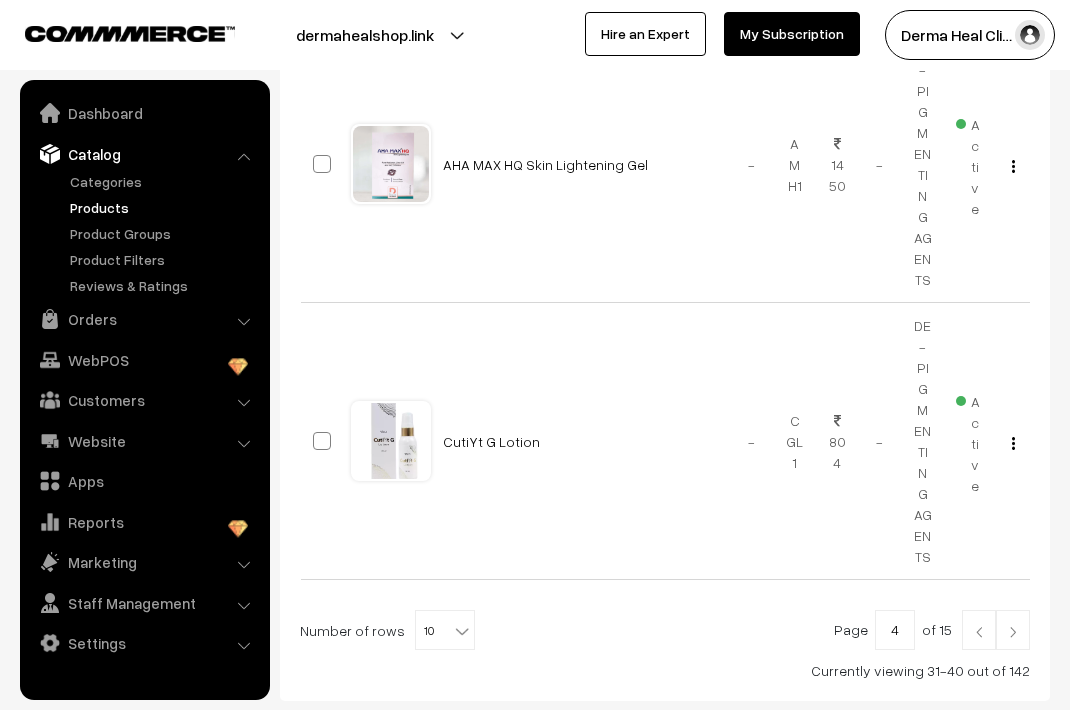 click at bounding box center [1013, 632] 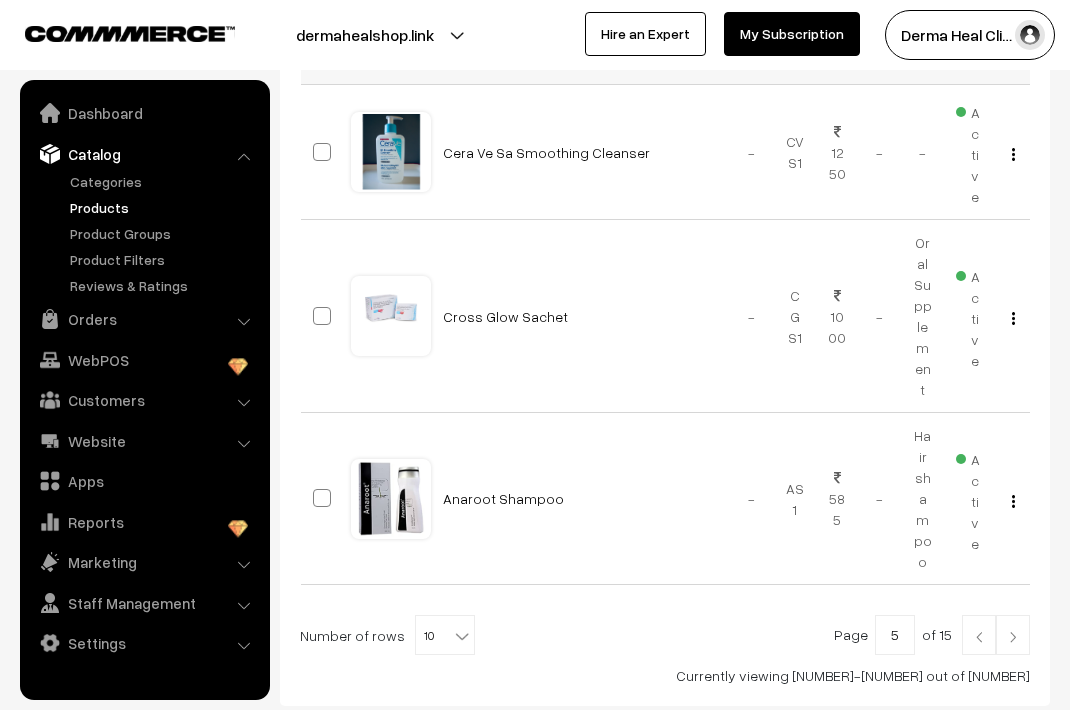 scroll, scrollTop: 1678, scrollLeft: 0, axis: vertical 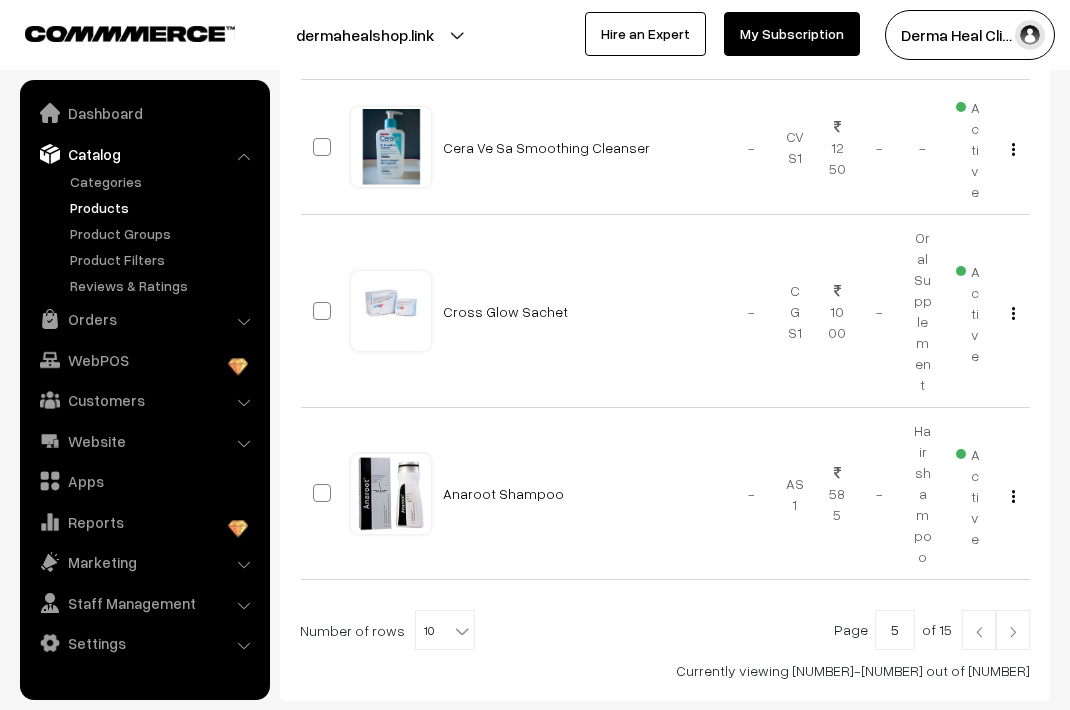 drag, startPoint x: 1016, startPoint y: 516, endPoint x: 1015, endPoint y: 499, distance: 17.029387 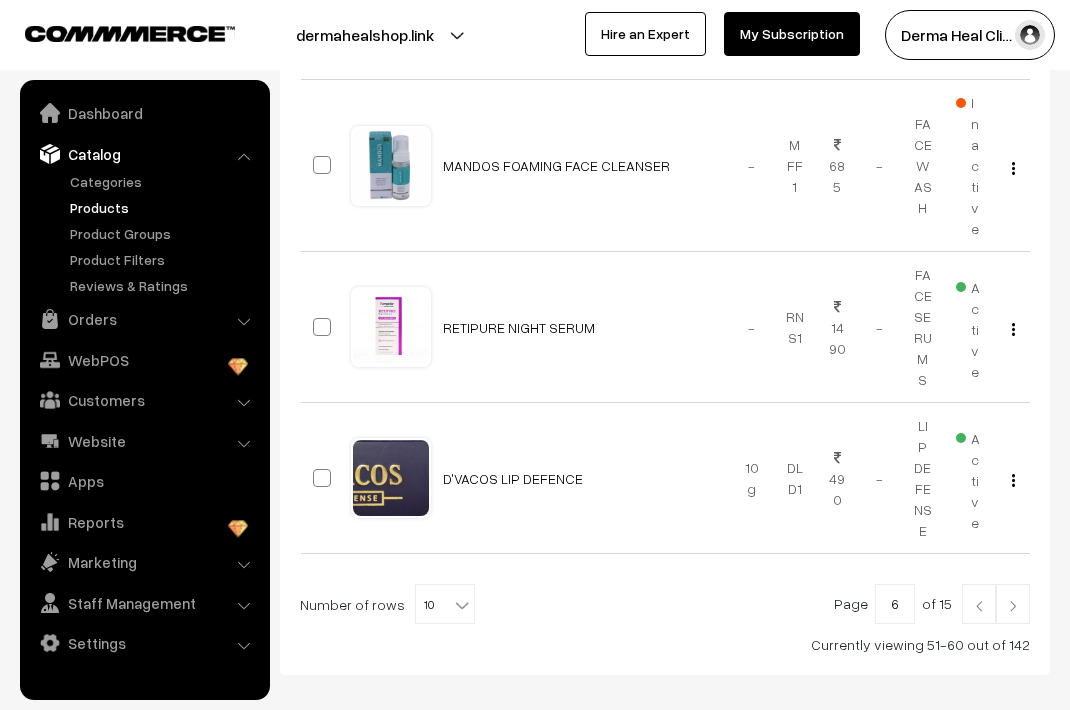scroll, scrollTop: 1581, scrollLeft: 0, axis: vertical 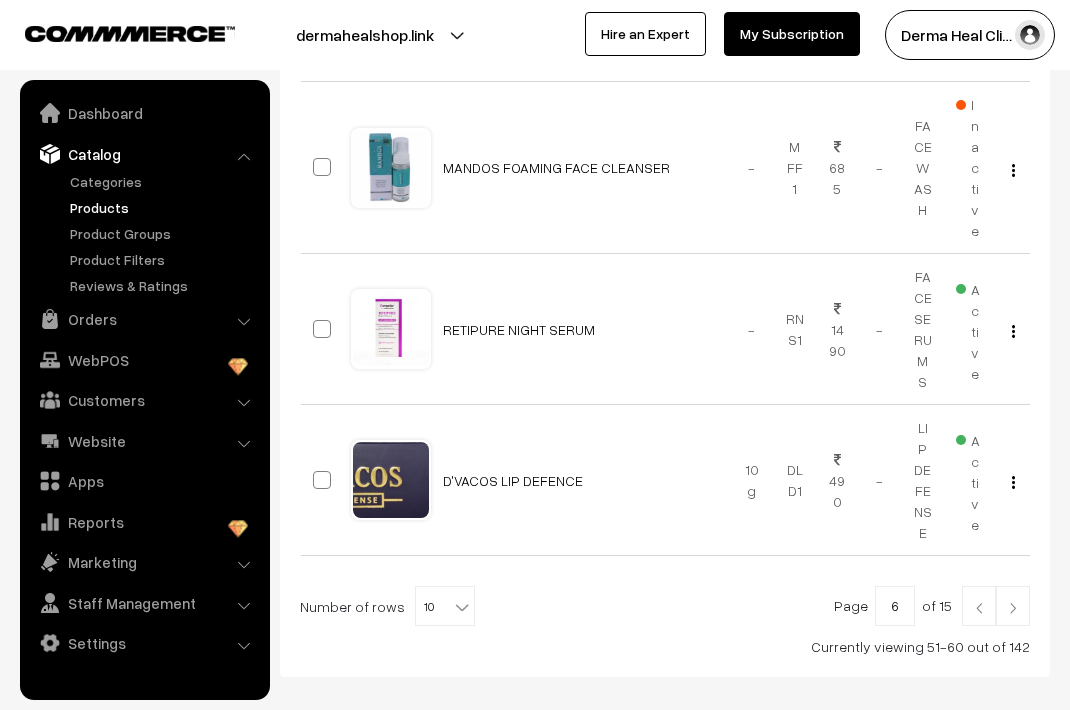click at bounding box center [1013, 608] 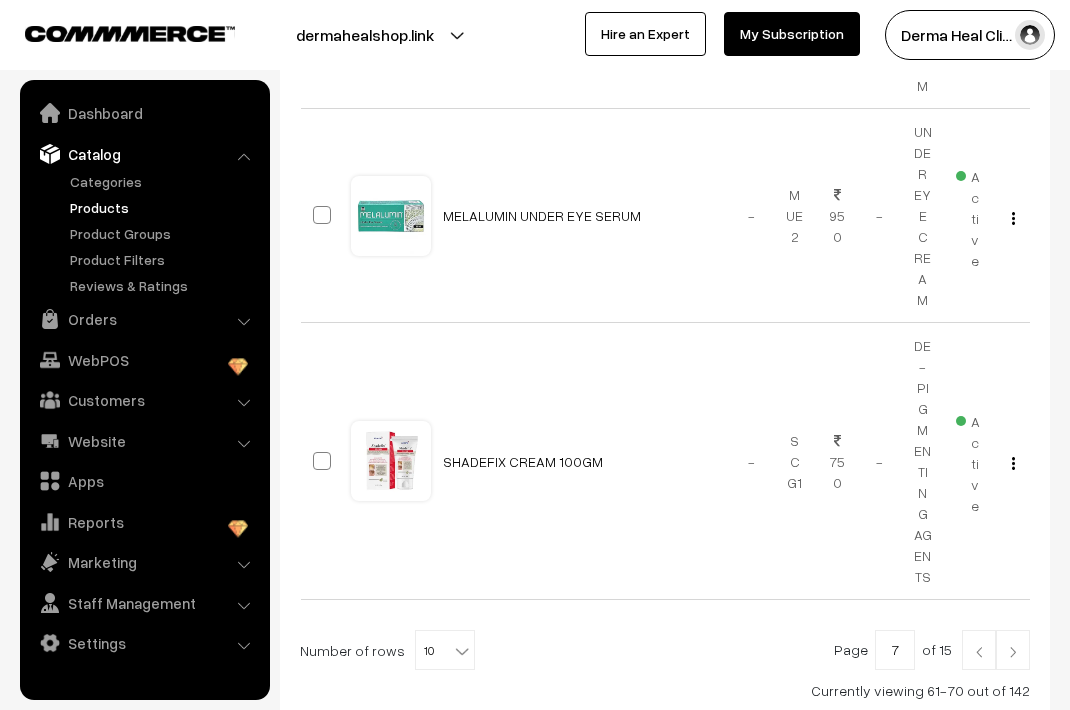 scroll, scrollTop: 1688, scrollLeft: 0, axis: vertical 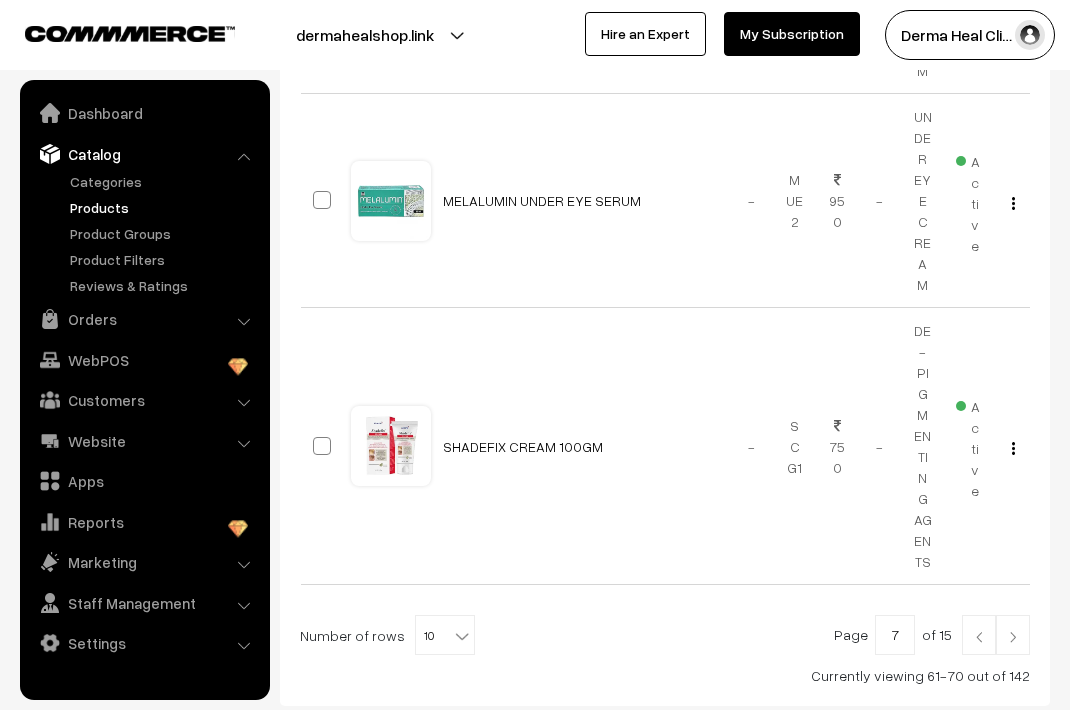 click at bounding box center [1013, 637] 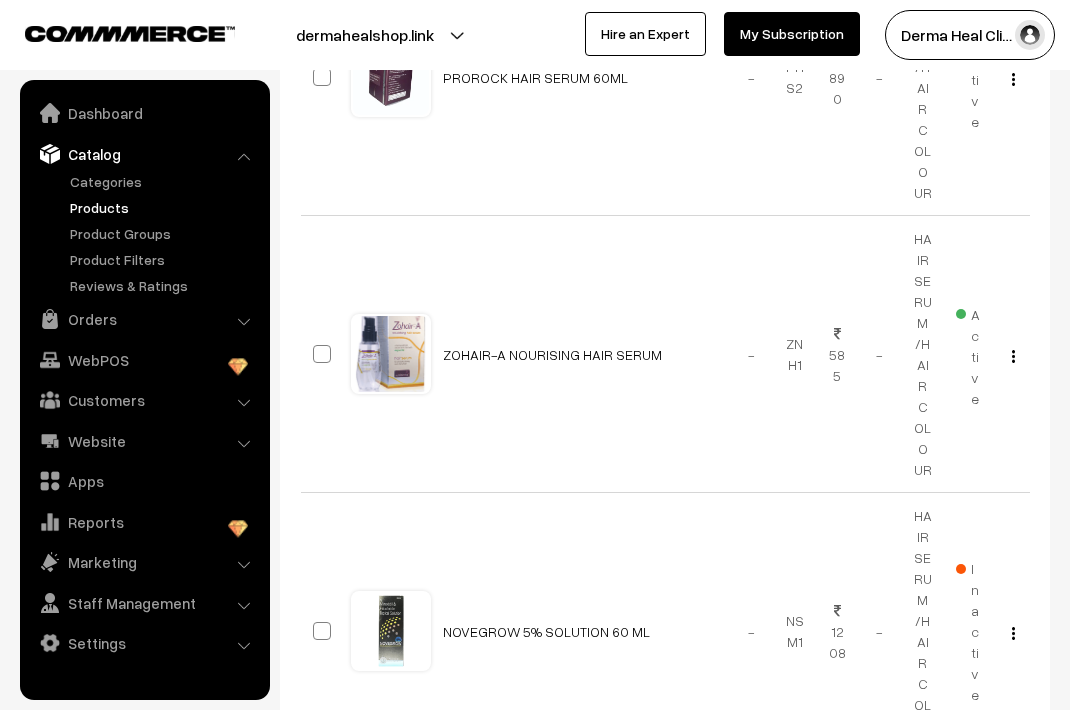 scroll, scrollTop: 2199, scrollLeft: 0, axis: vertical 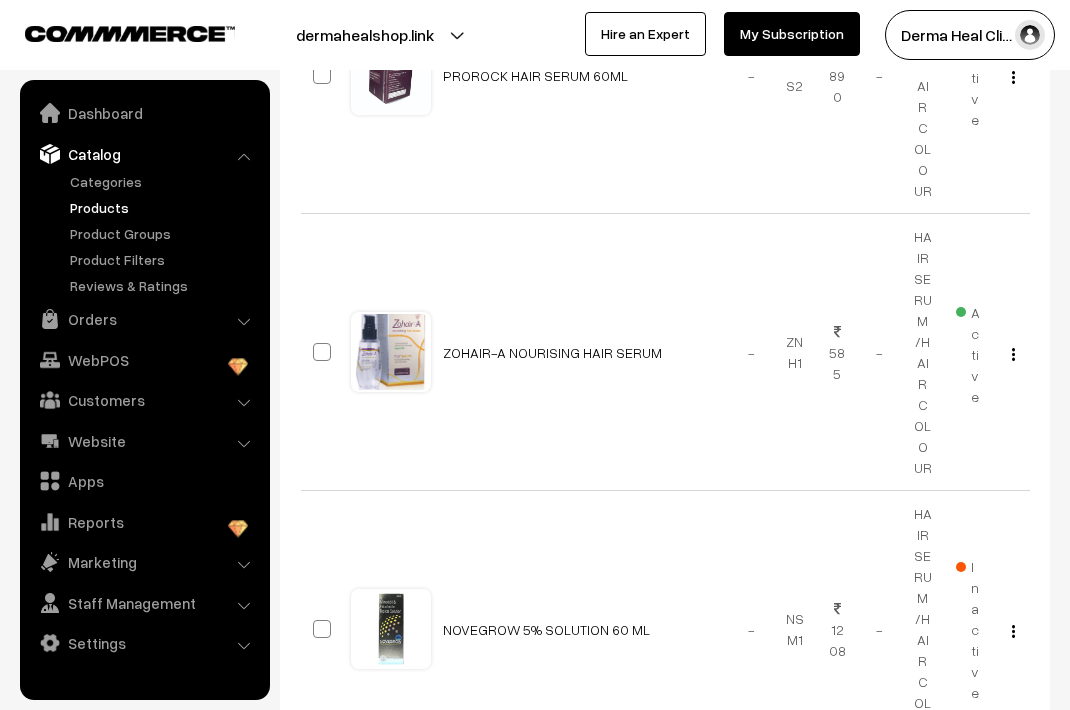 click at bounding box center (1013, 820) 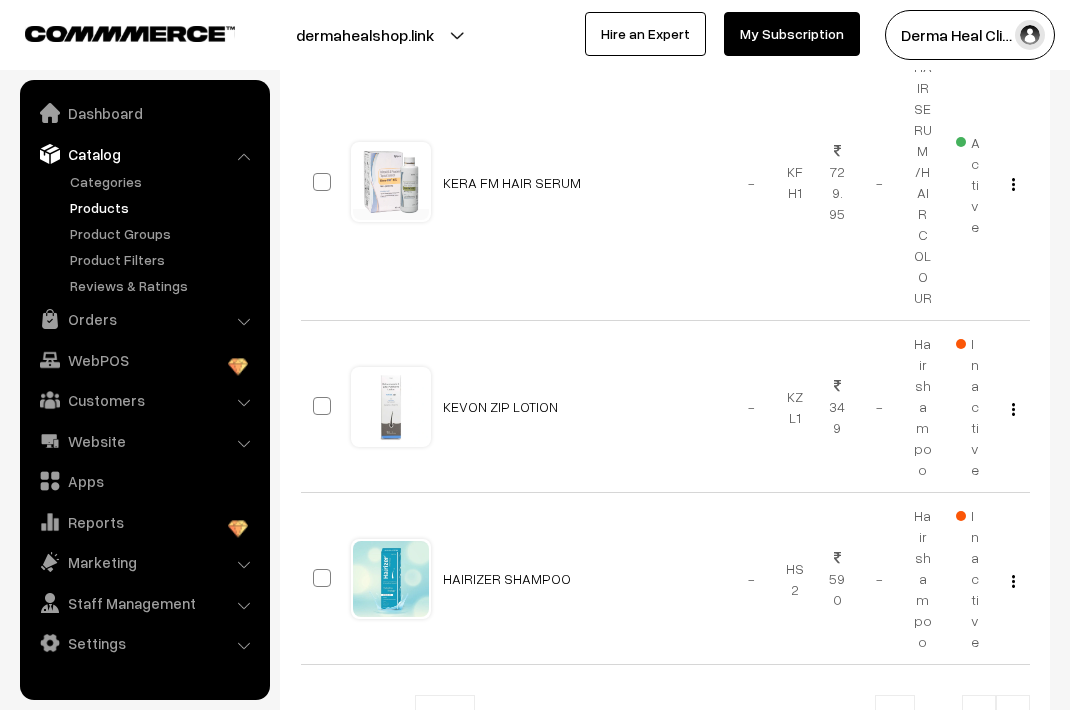 scroll, scrollTop: 2181, scrollLeft: 0, axis: vertical 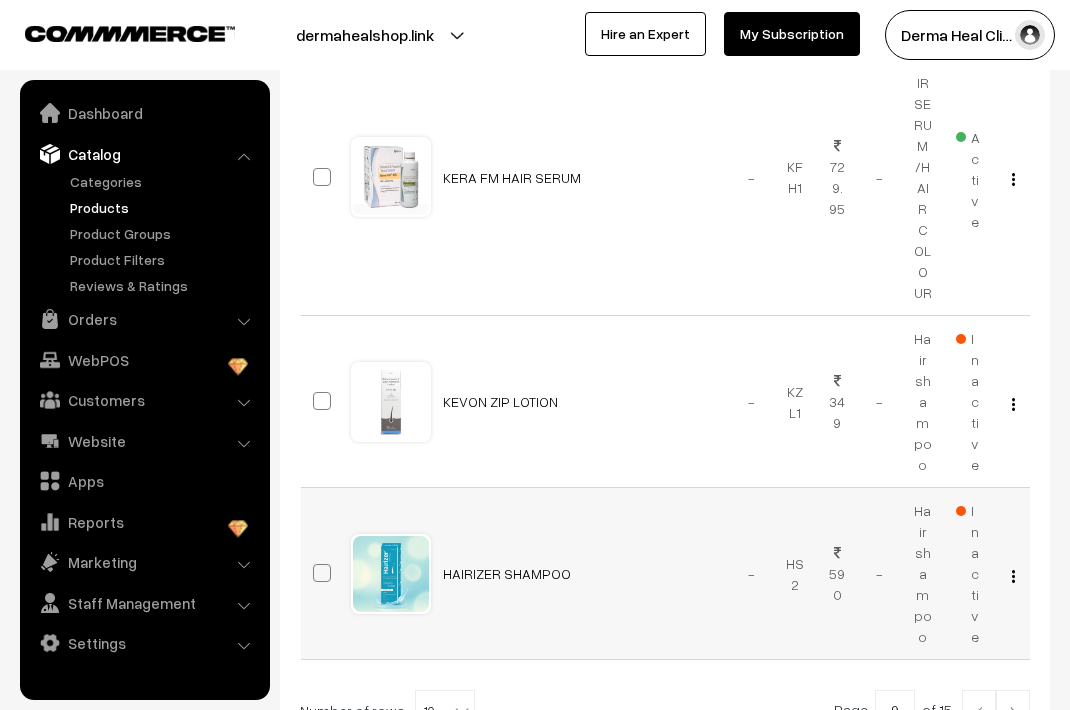 click on "View
Edit
Delete" at bounding box center [1008, 573] 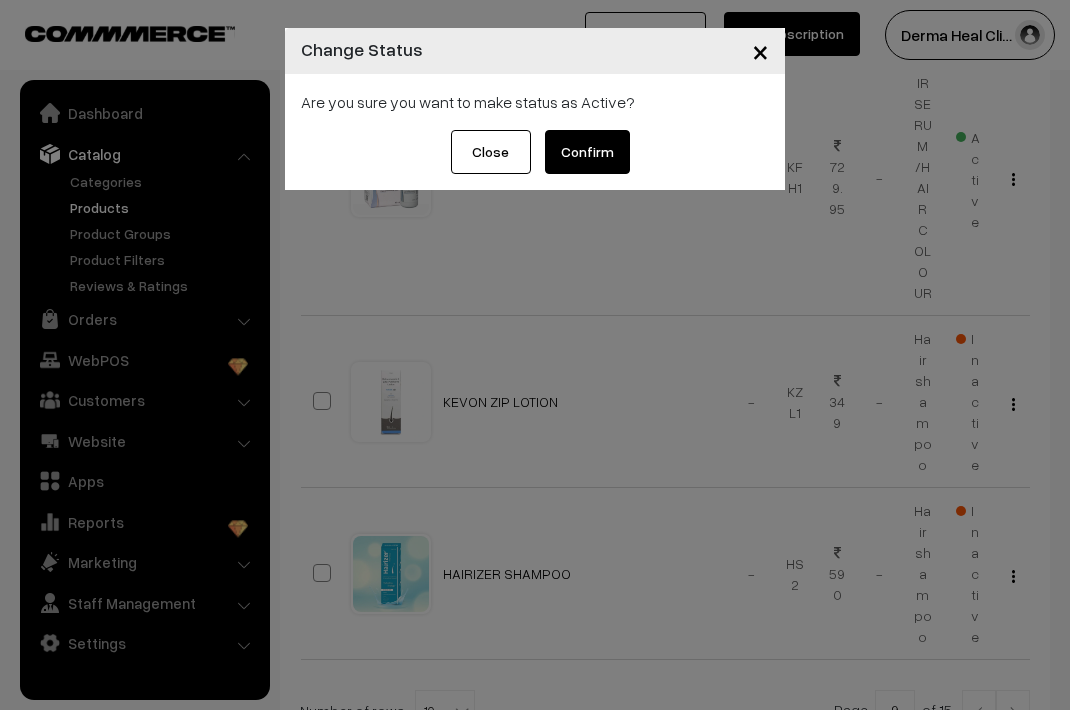 click on "Confirm" at bounding box center (587, 152) 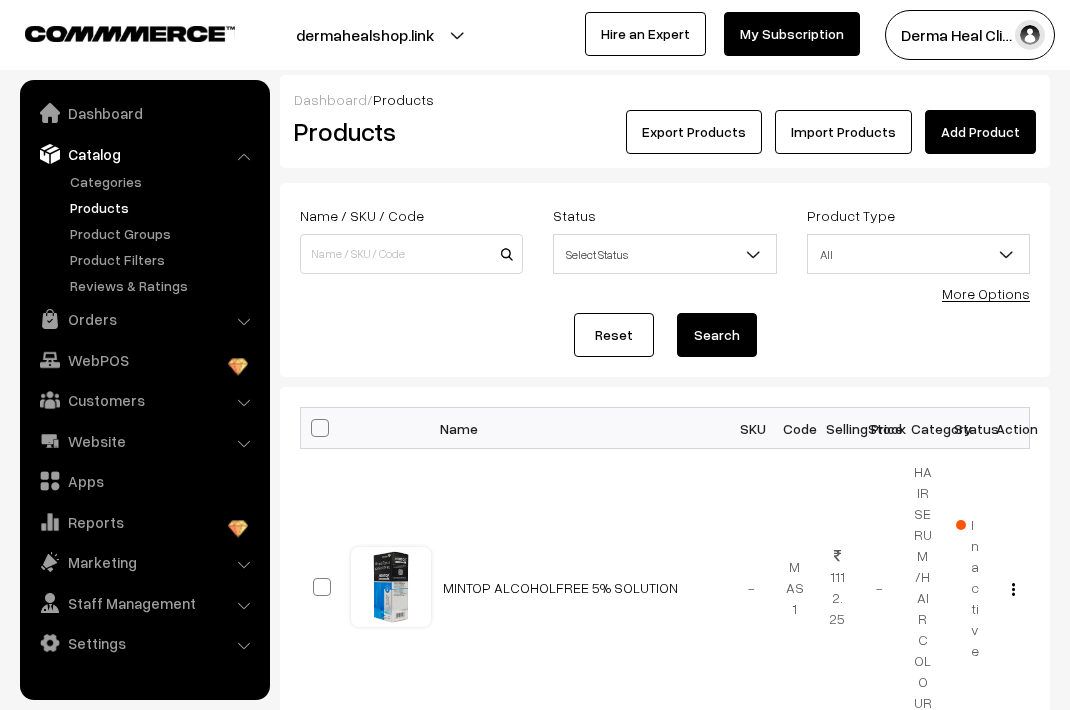 scroll, scrollTop: 2181, scrollLeft: 0, axis: vertical 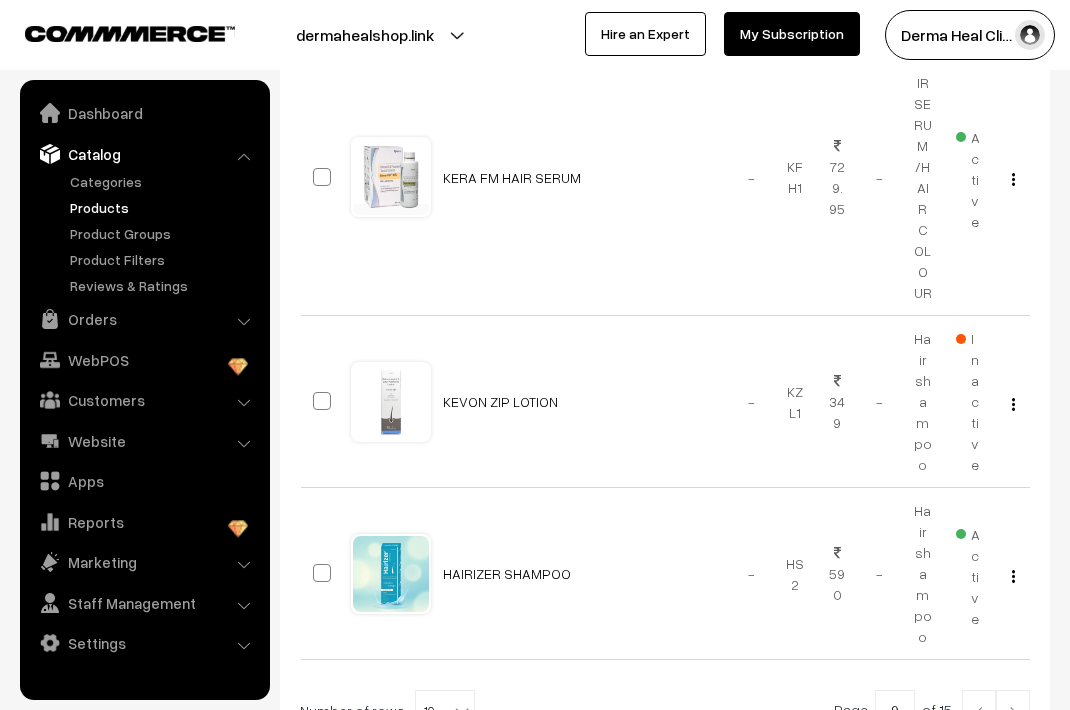 click at bounding box center (1013, 712) 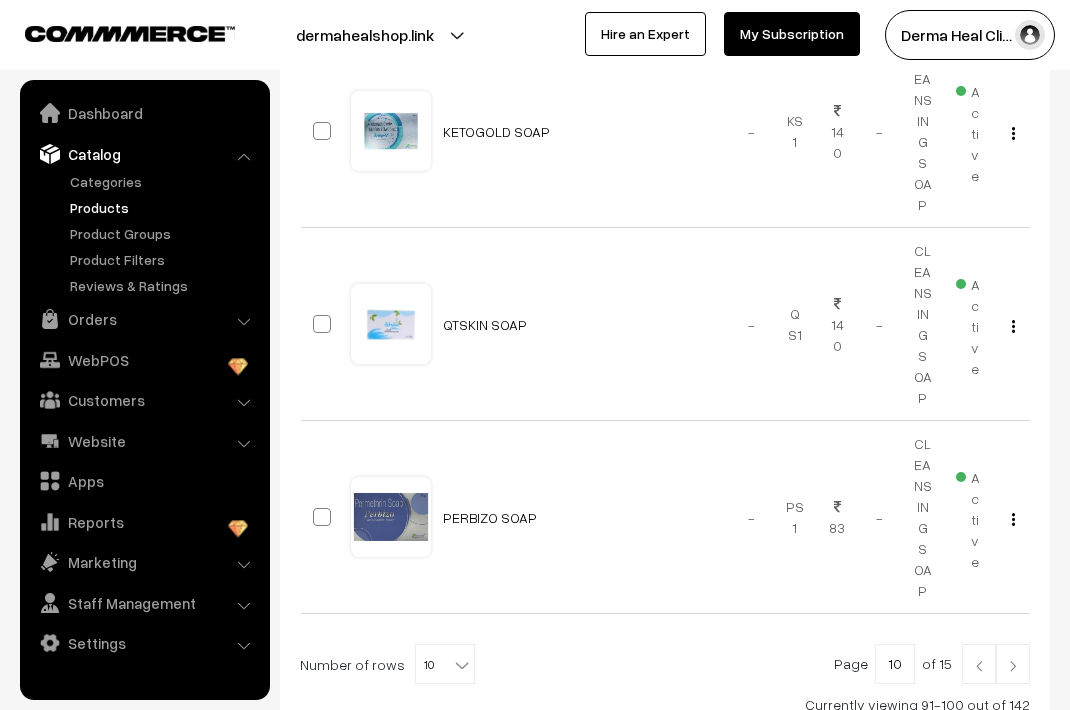 scroll, scrollTop: 1668, scrollLeft: 0, axis: vertical 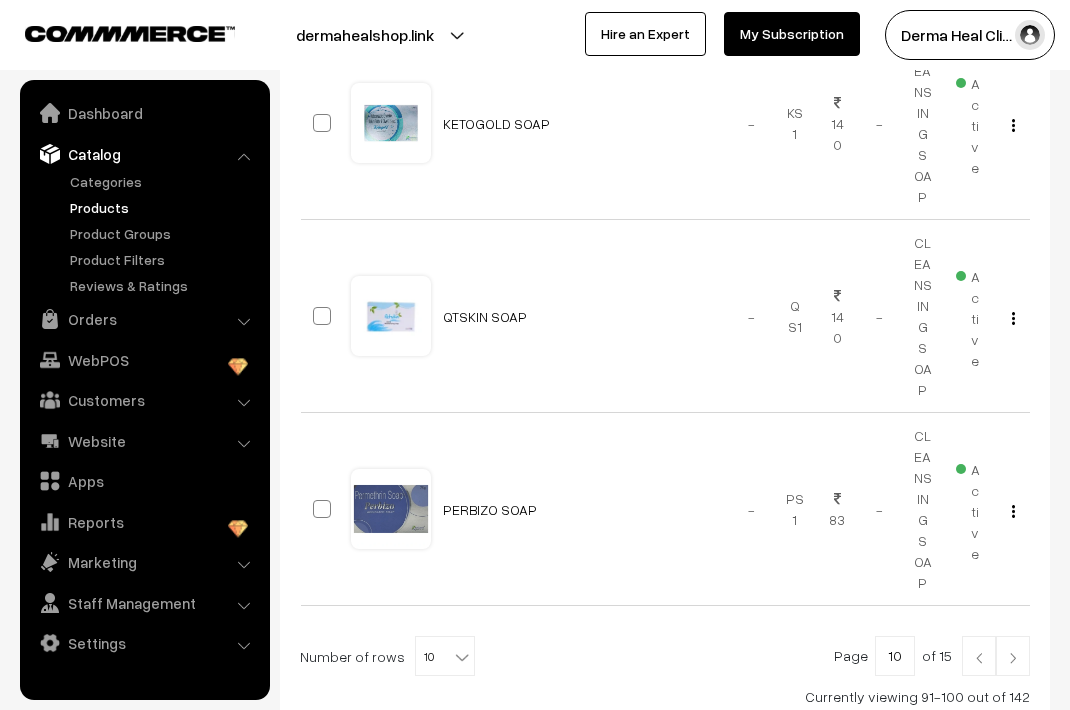 click at bounding box center (1013, 658) 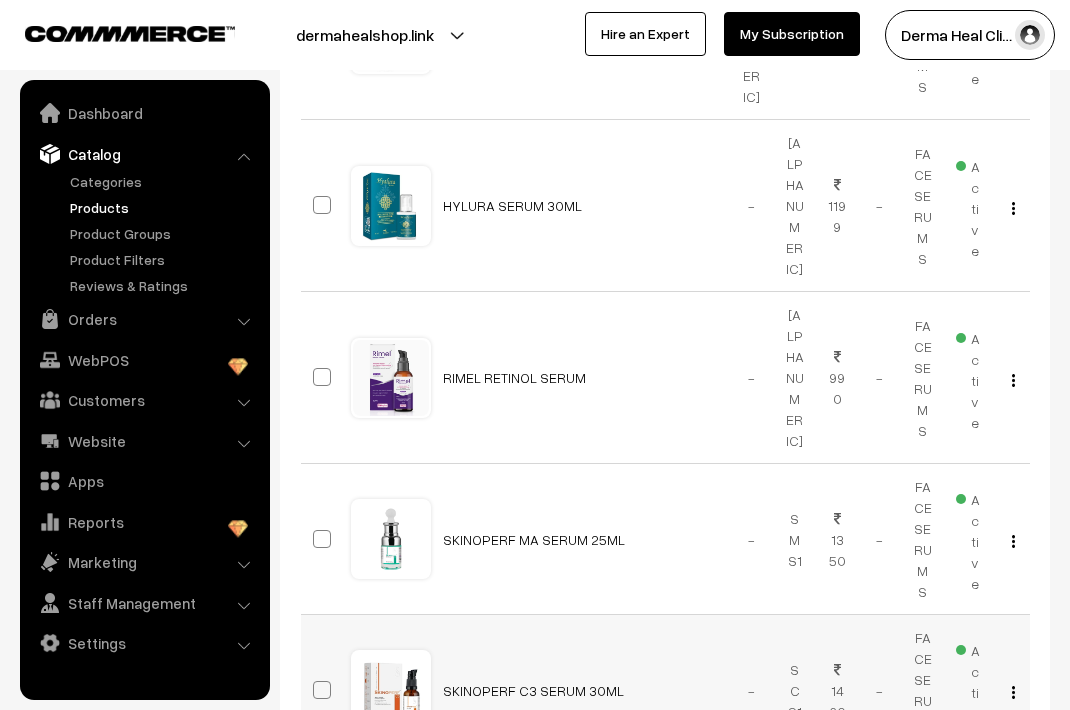 scroll, scrollTop: 1341, scrollLeft: 0, axis: vertical 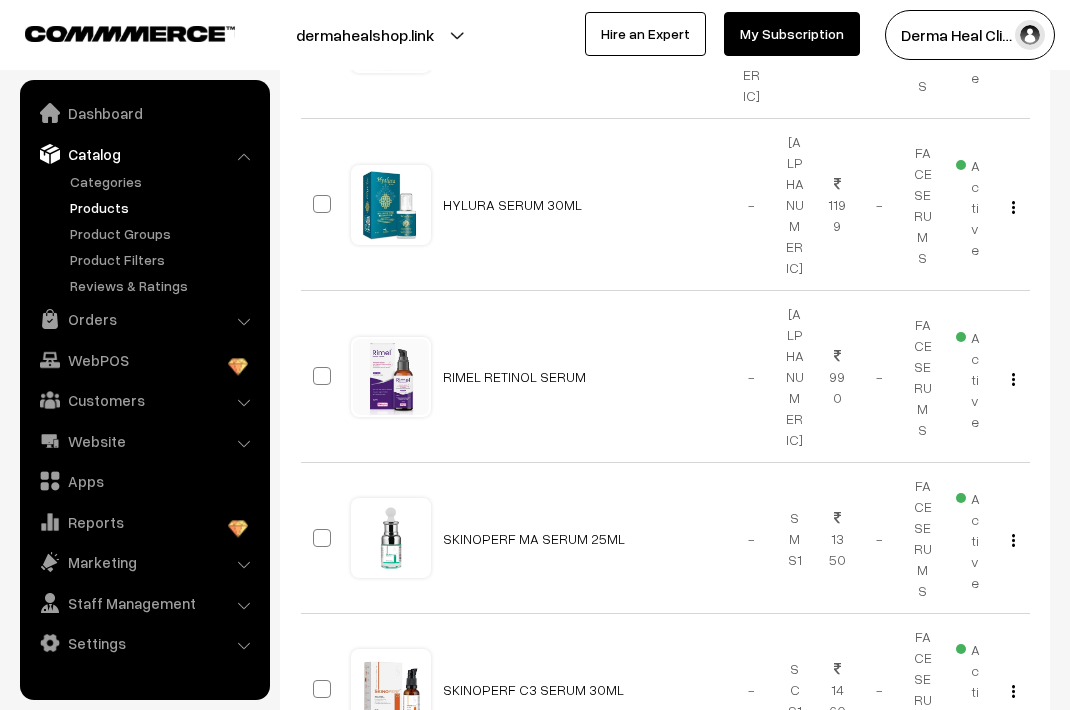 click at bounding box center [1013, 815] 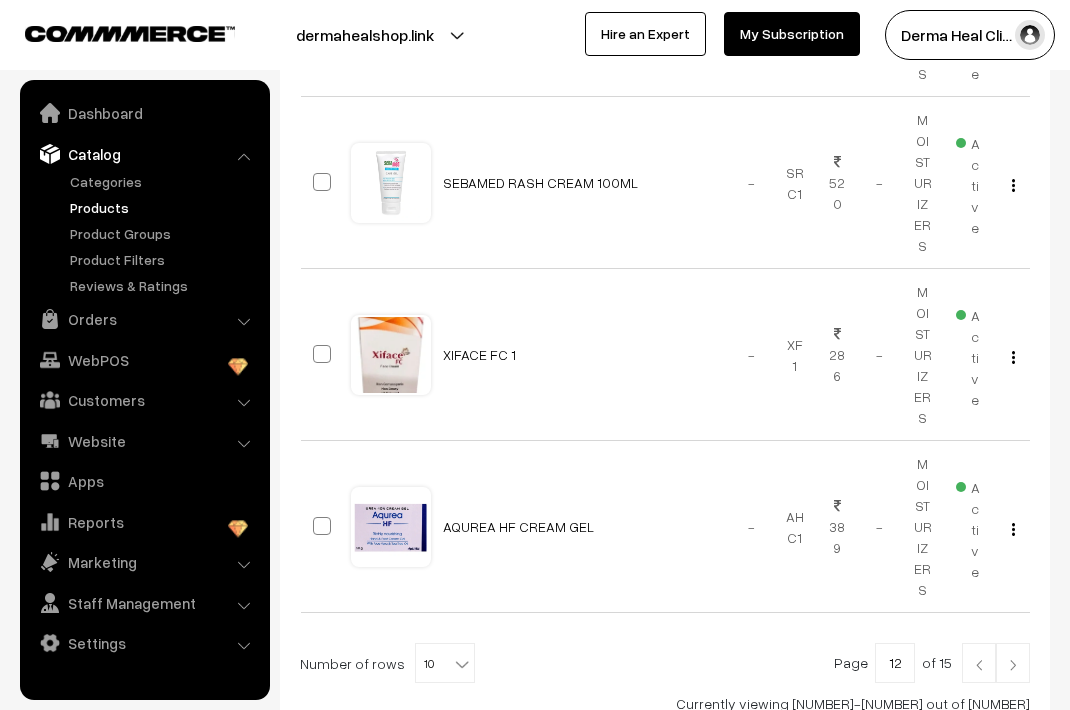 scroll, scrollTop: 1554, scrollLeft: 0, axis: vertical 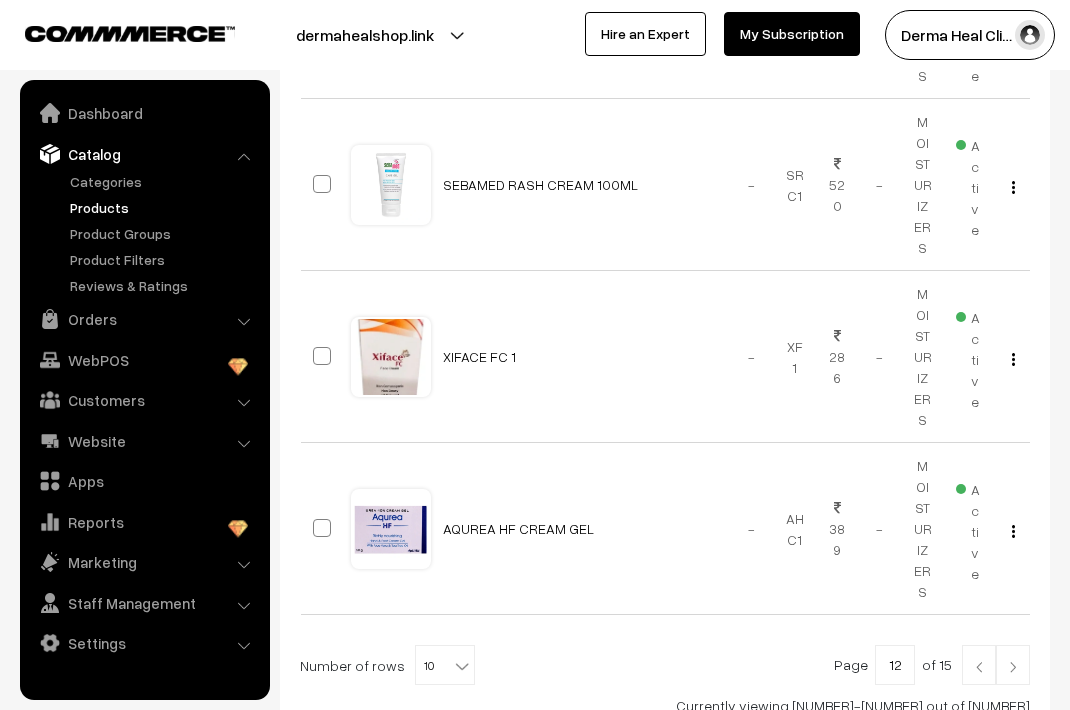 click at bounding box center [1013, 667] 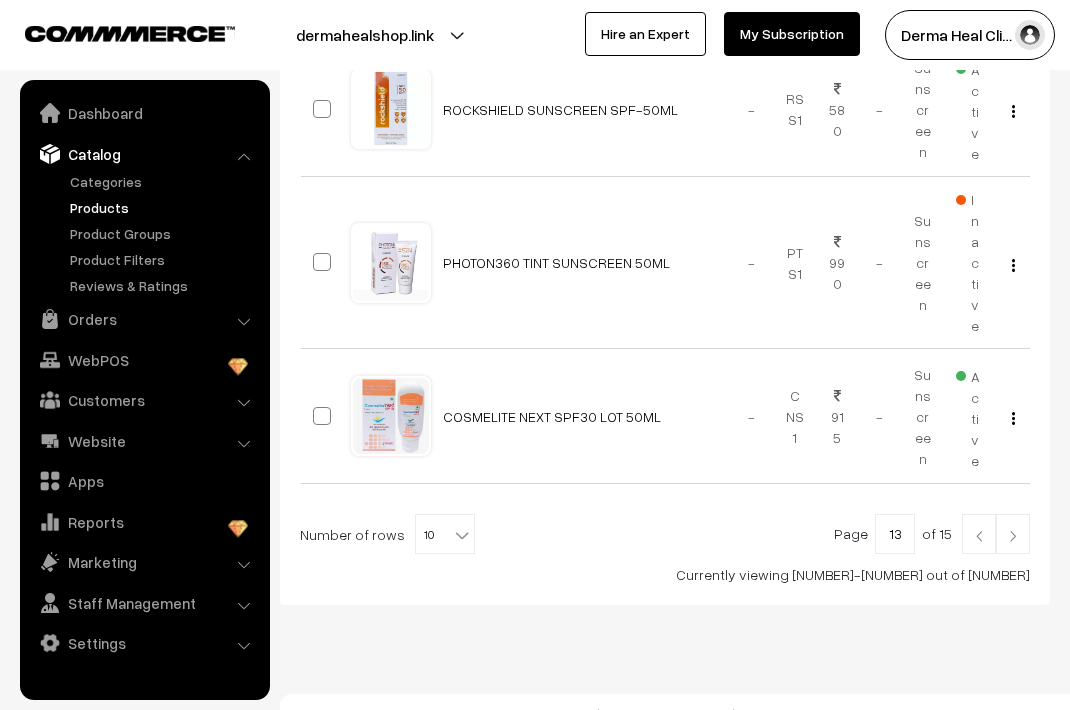 scroll, scrollTop: 1420, scrollLeft: 0, axis: vertical 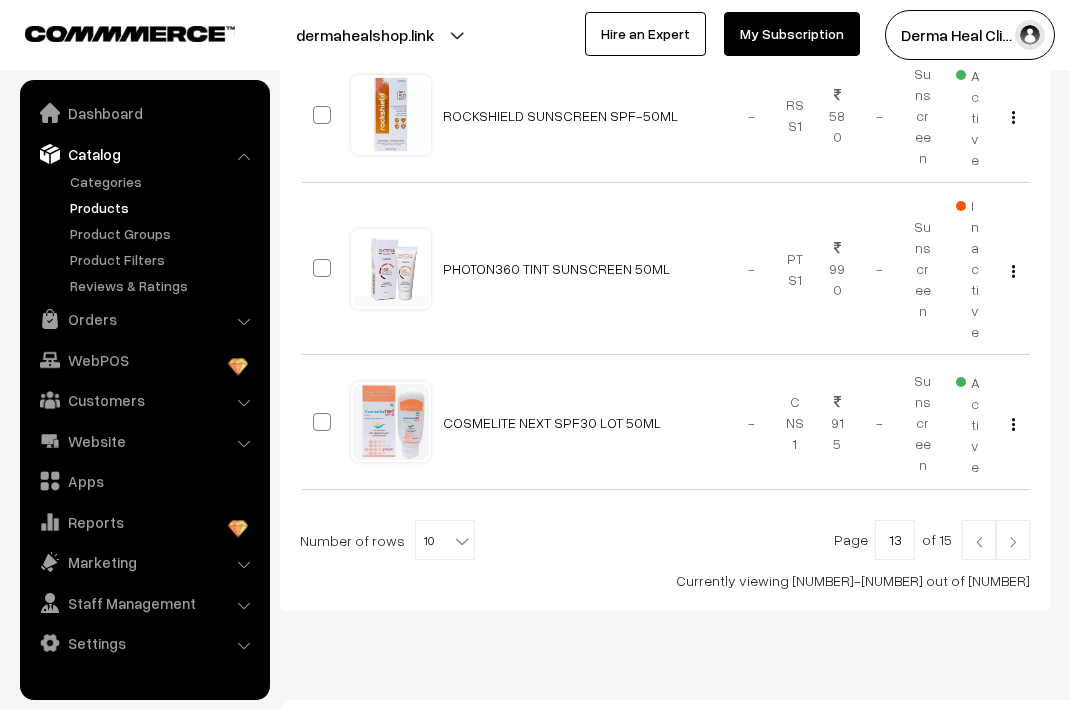 click at bounding box center (1013, 540) 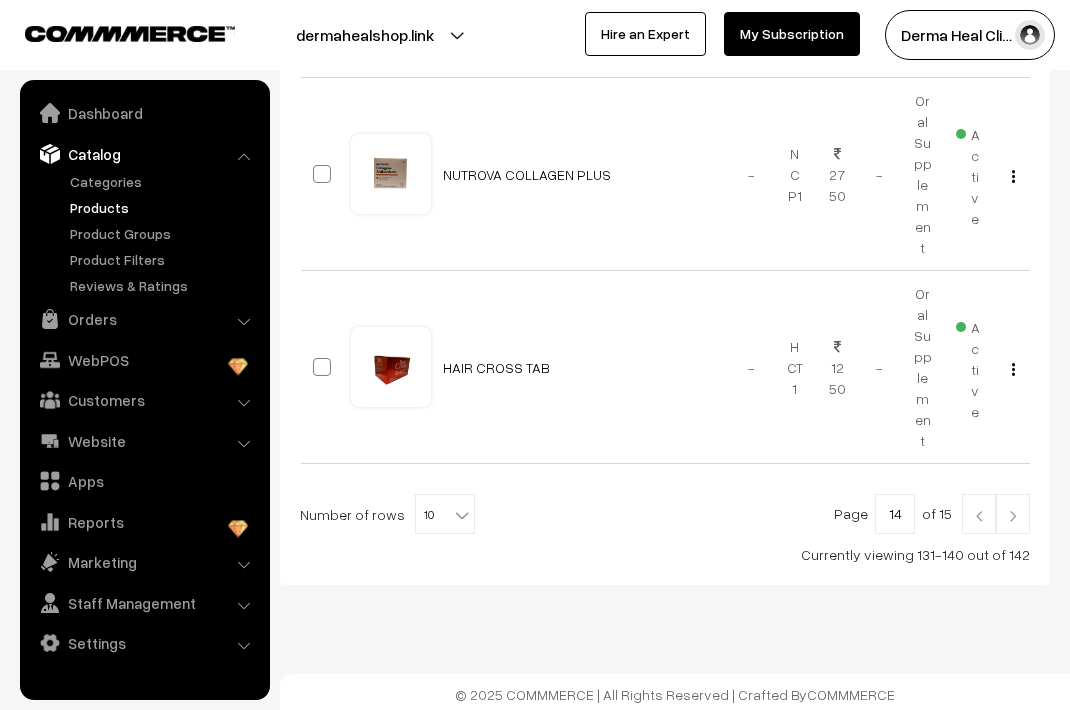 scroll, scrollTop: 1804, scrollLeft: 0, axis: vertical 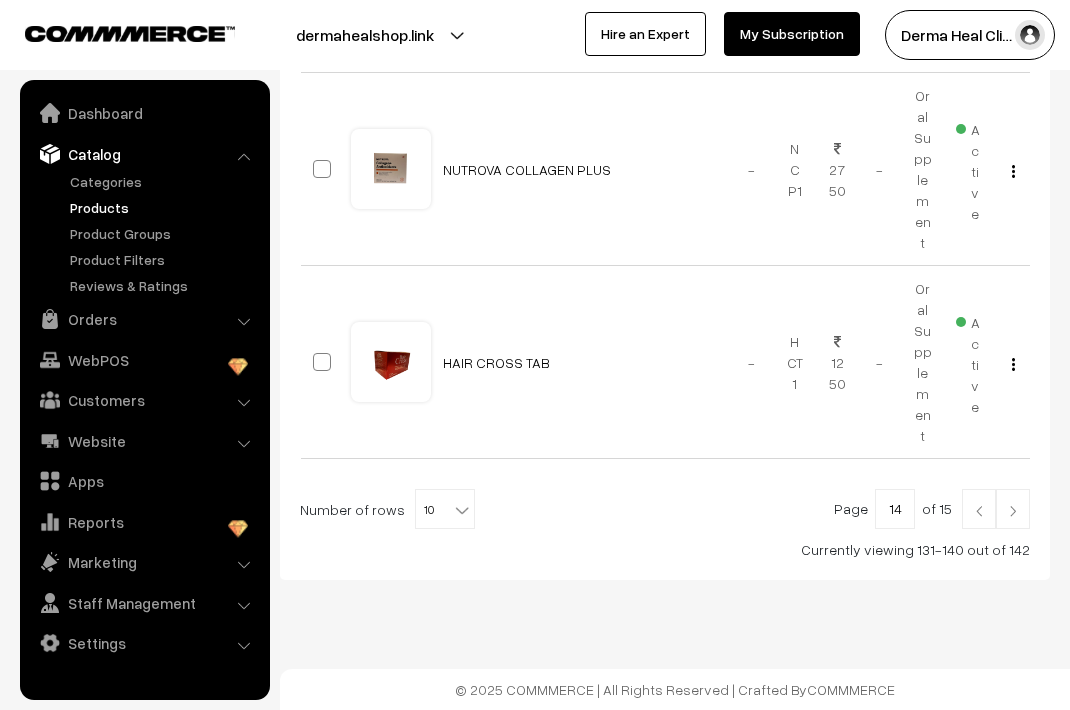 click at bounding box center [1013, 509] 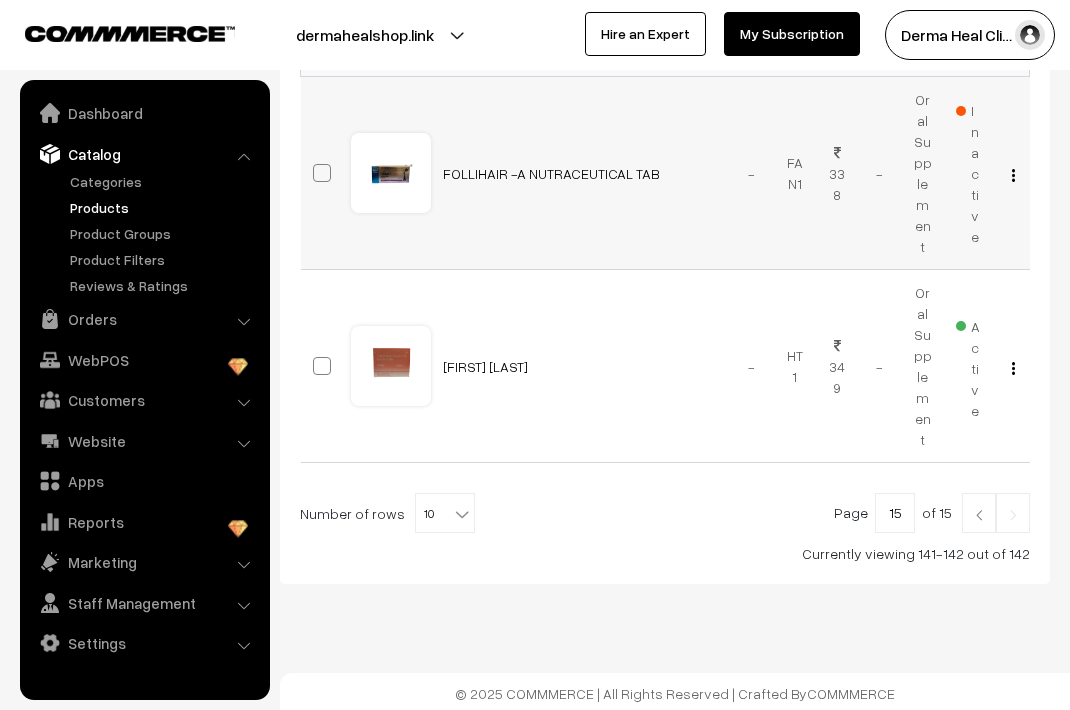 scroll, scrollTop: 376, scrollLeft: 0, axis: vertical 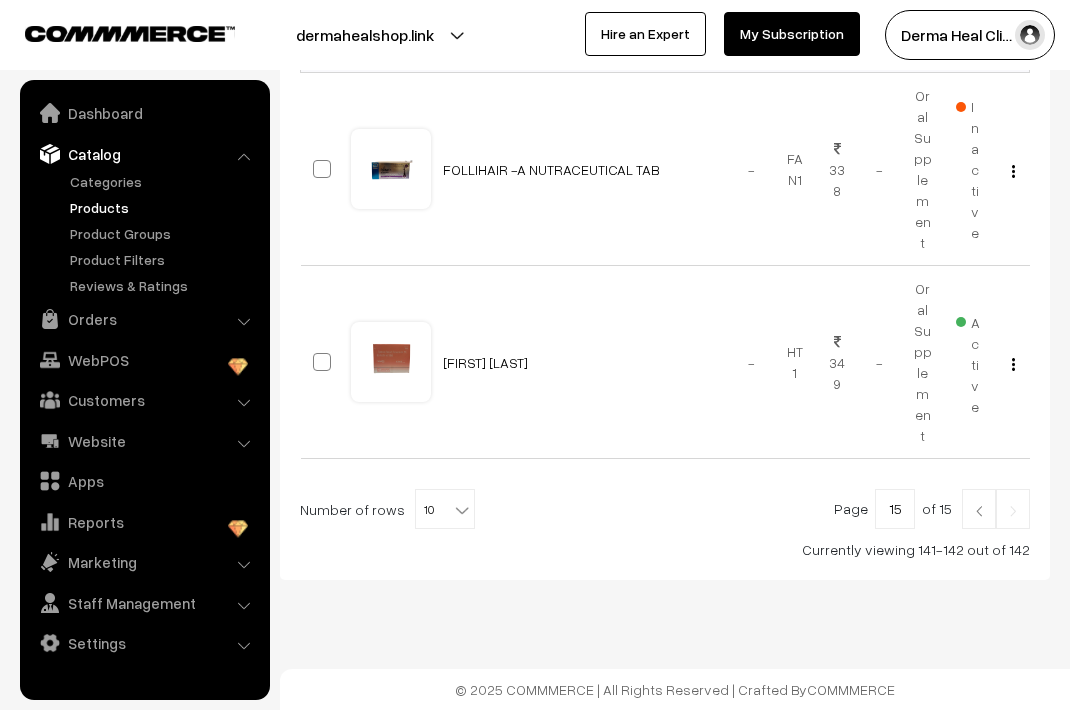 click at bounding box center (979, 511) 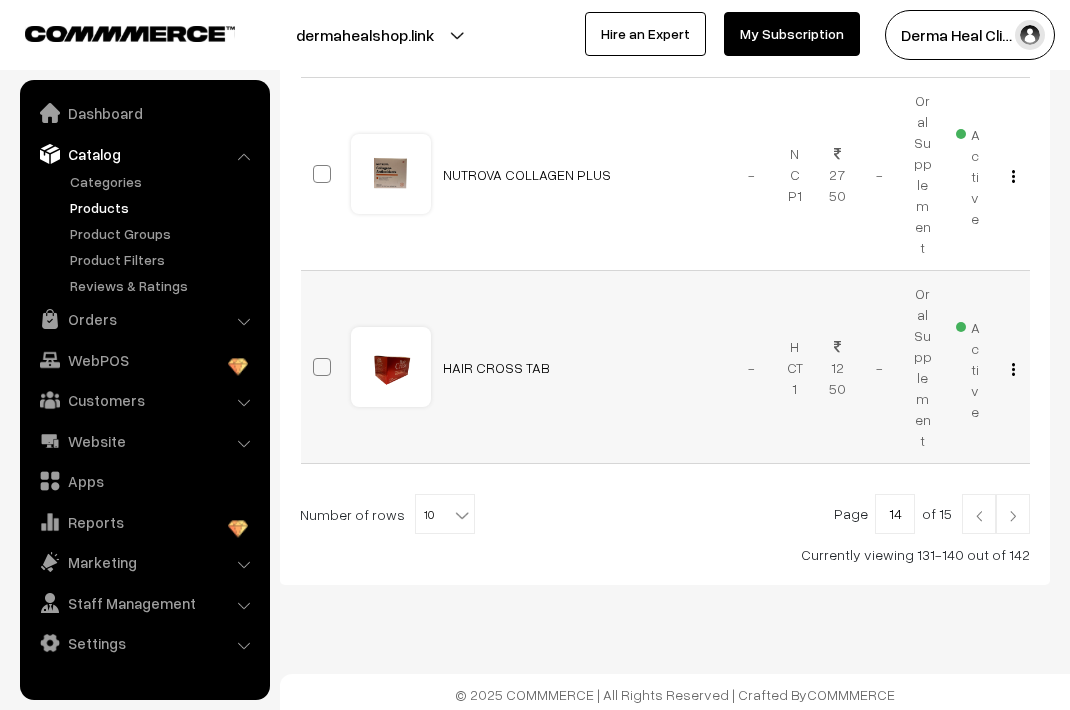 scroll, scrollTop: 1804, scrollLeft: 0, axis: vertical 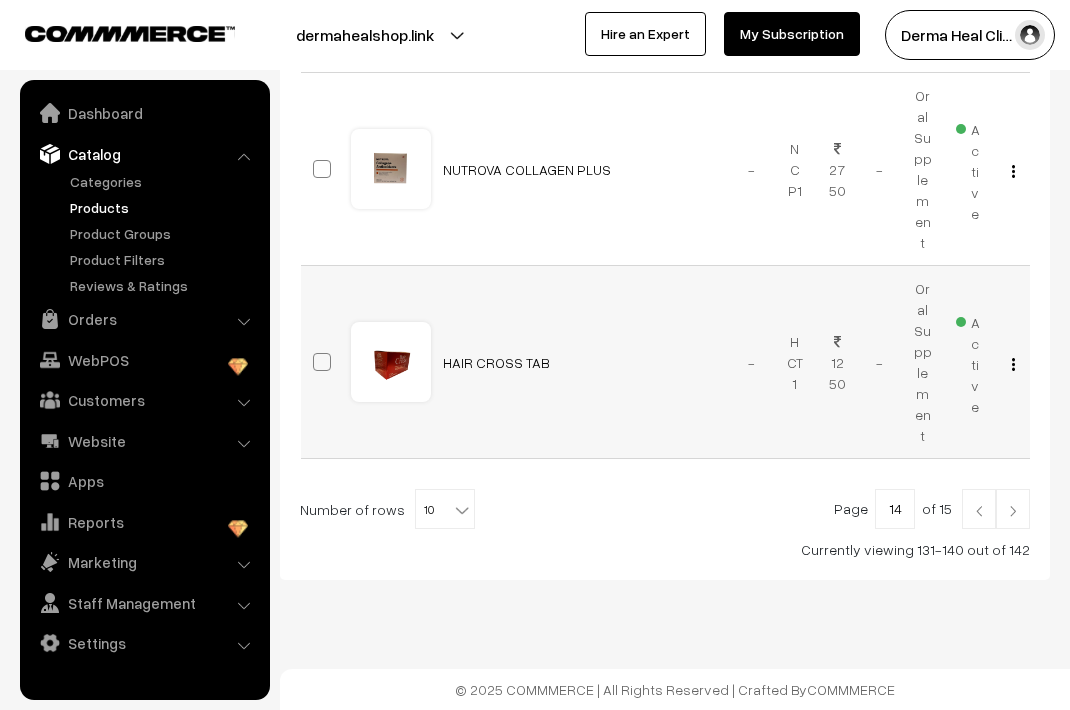 click at bounding box center [979, 511] 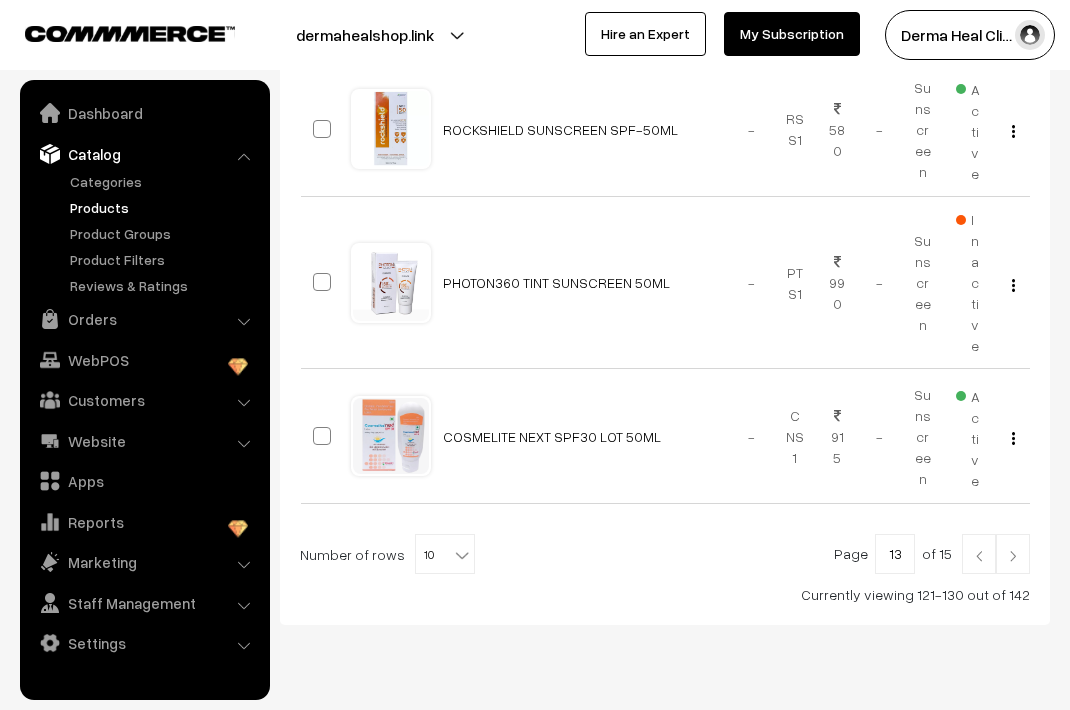 scroll, scrollTop: 1430, scrollLeft: 0, axis: vertical 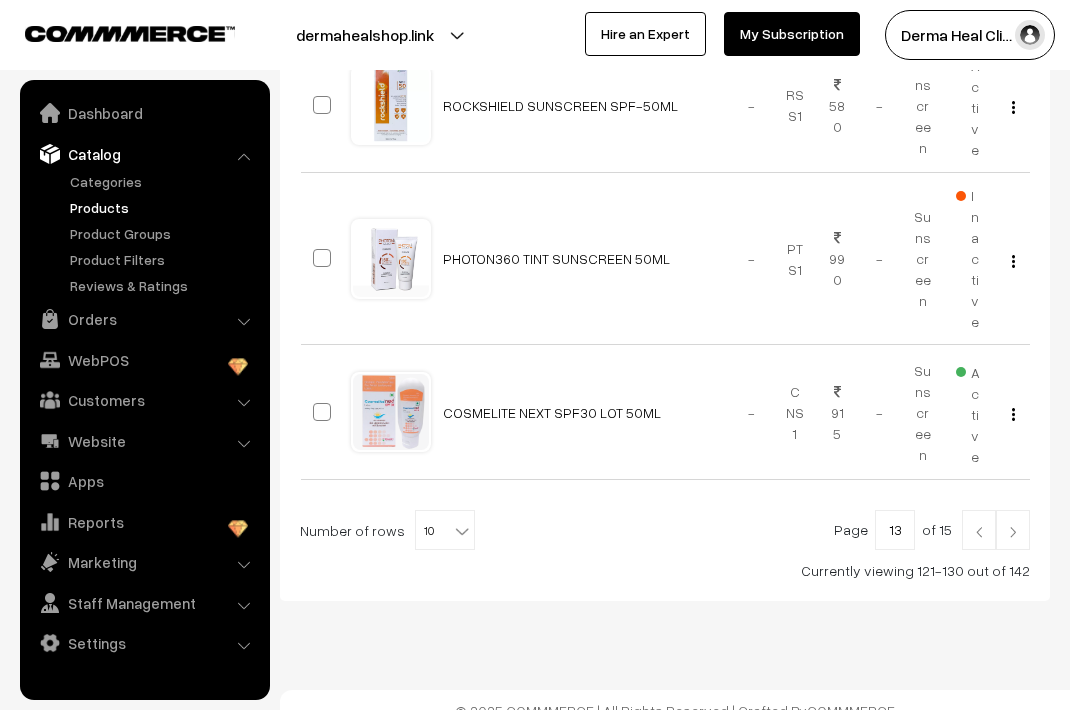 click at bounding box center [979, 532] 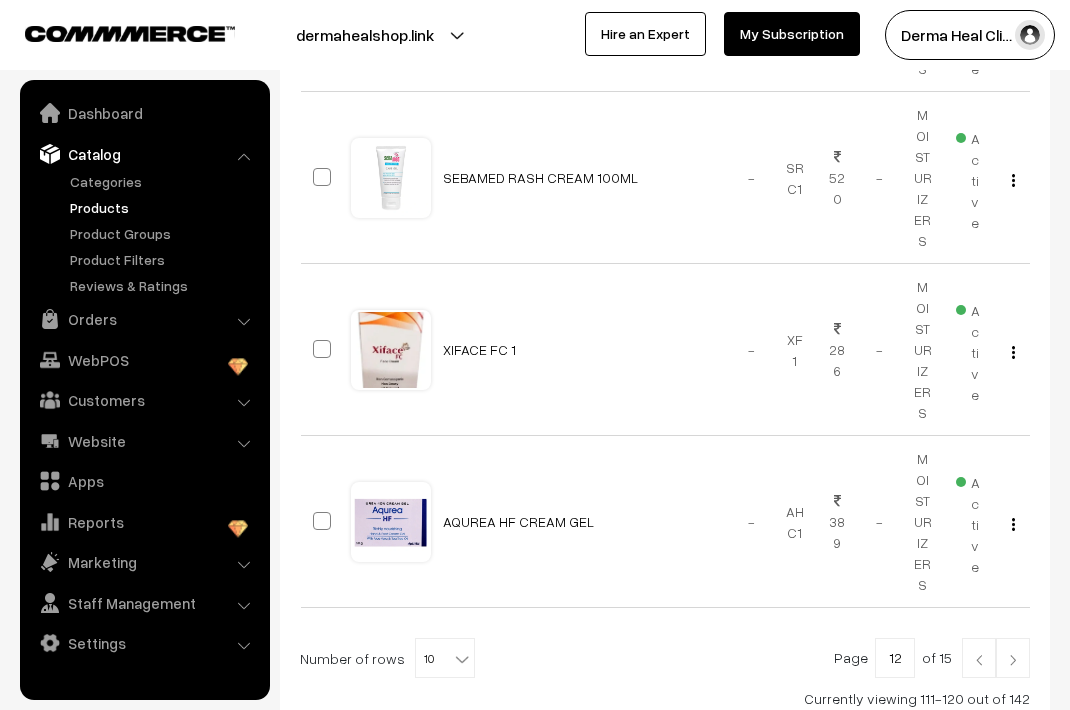 scroll, scrollTop: 1563, scrollLeft: 0, axis: vertical 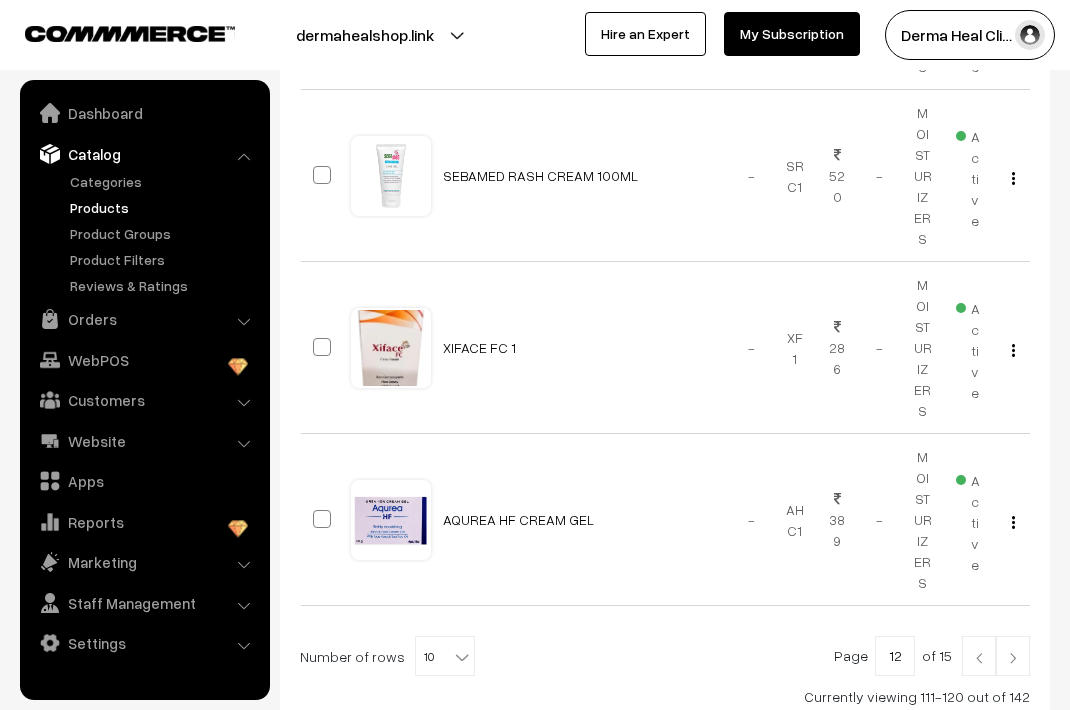 click at bounding box center (979, 658) 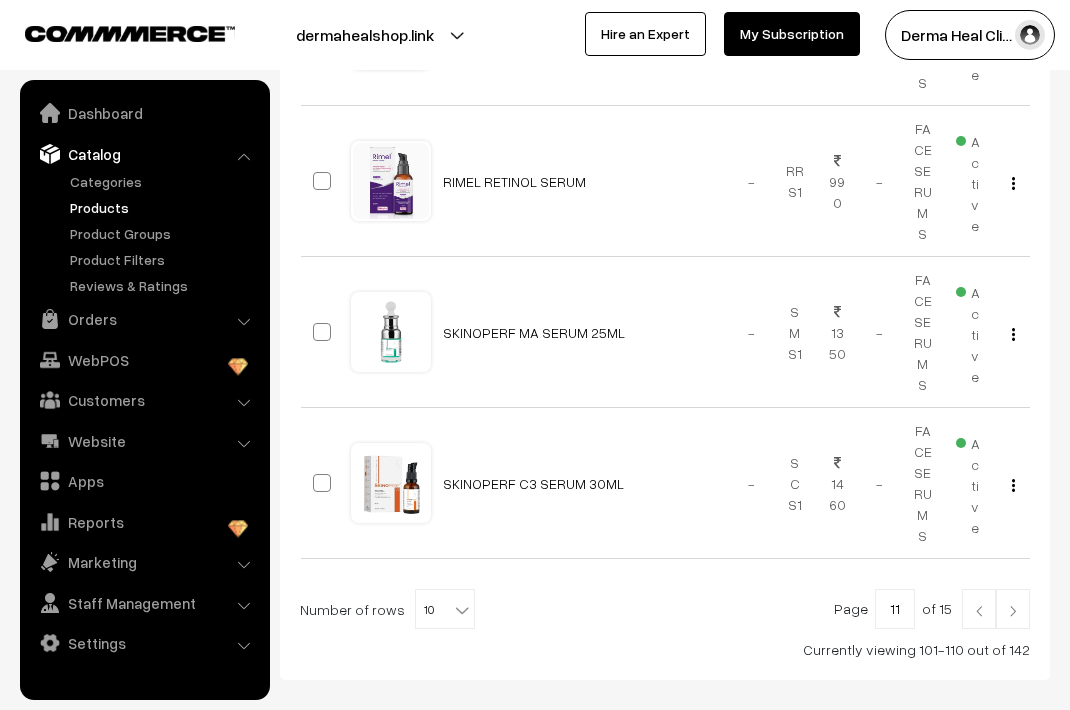 scroll, scrollTop: 1377, scrollLeft: 0, axis: vertical 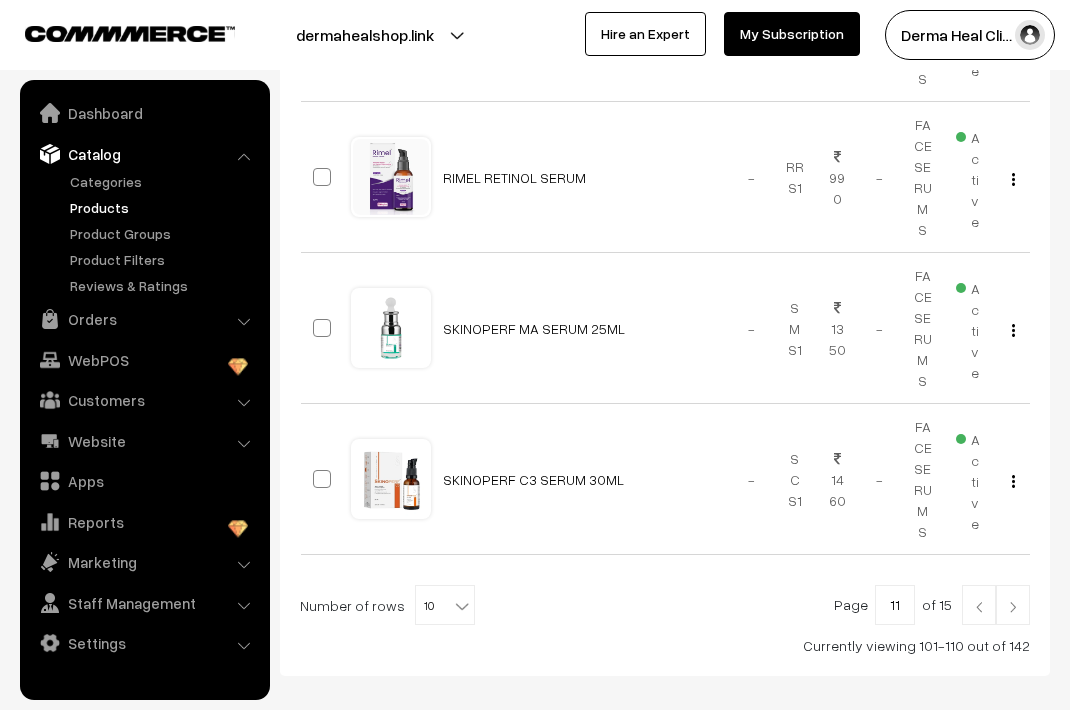 click at bounding box center [979, 607] 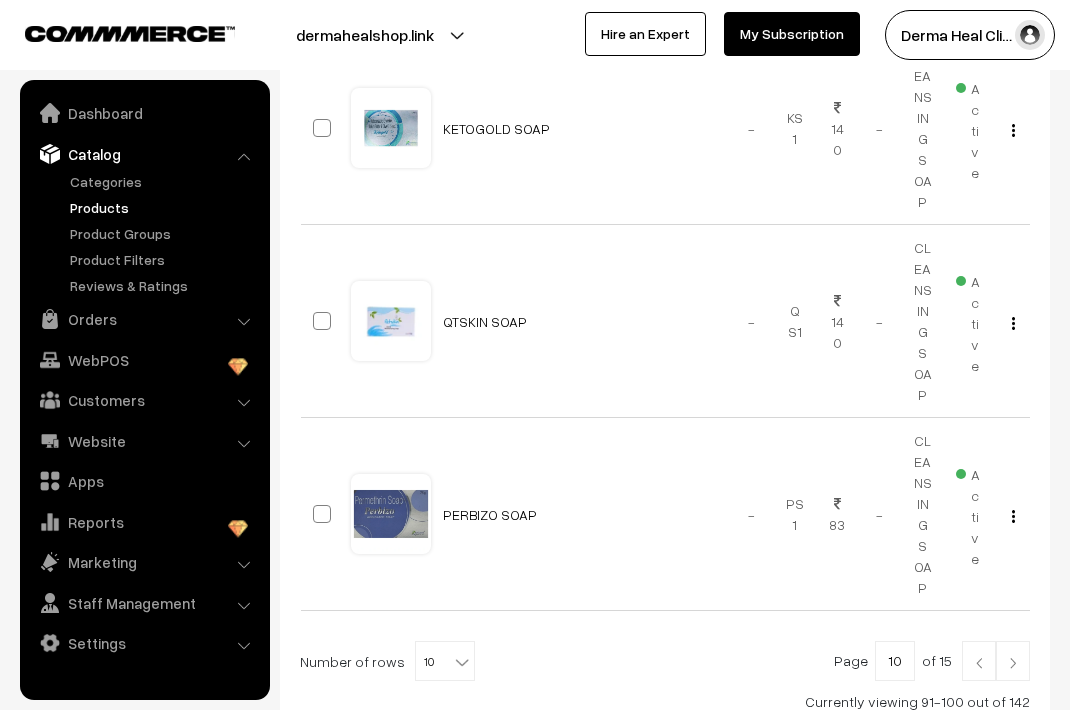 scroll, scrollTop: 1668, scrollLeft: 0, axis: vertical 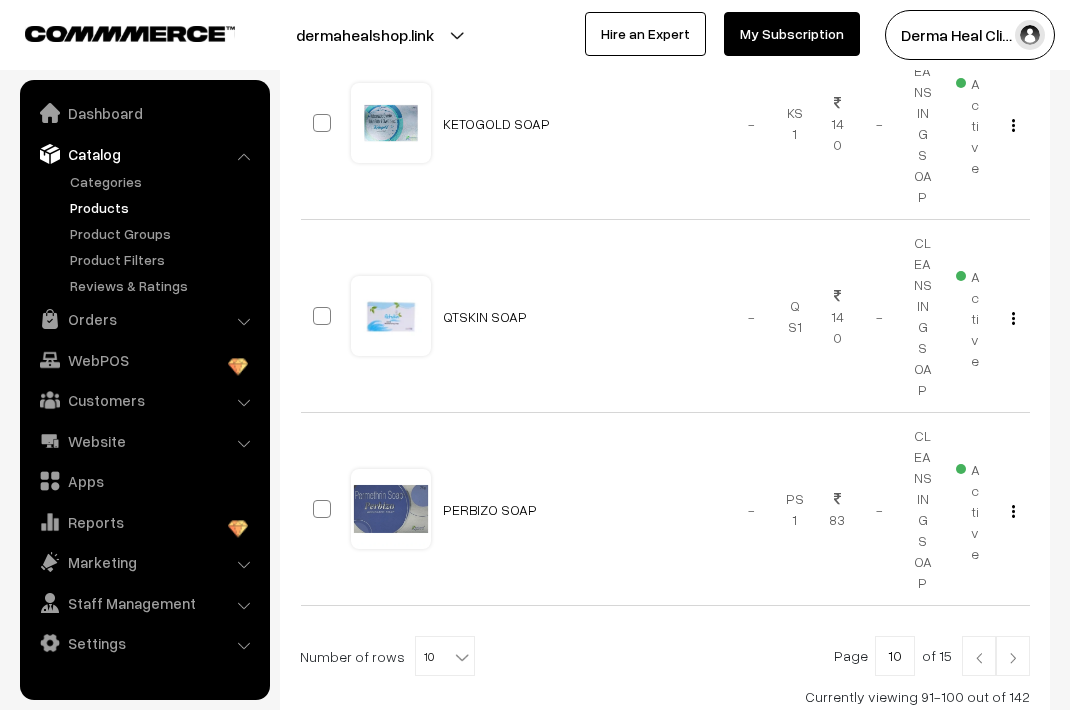 click at bounding box center (979, 658) 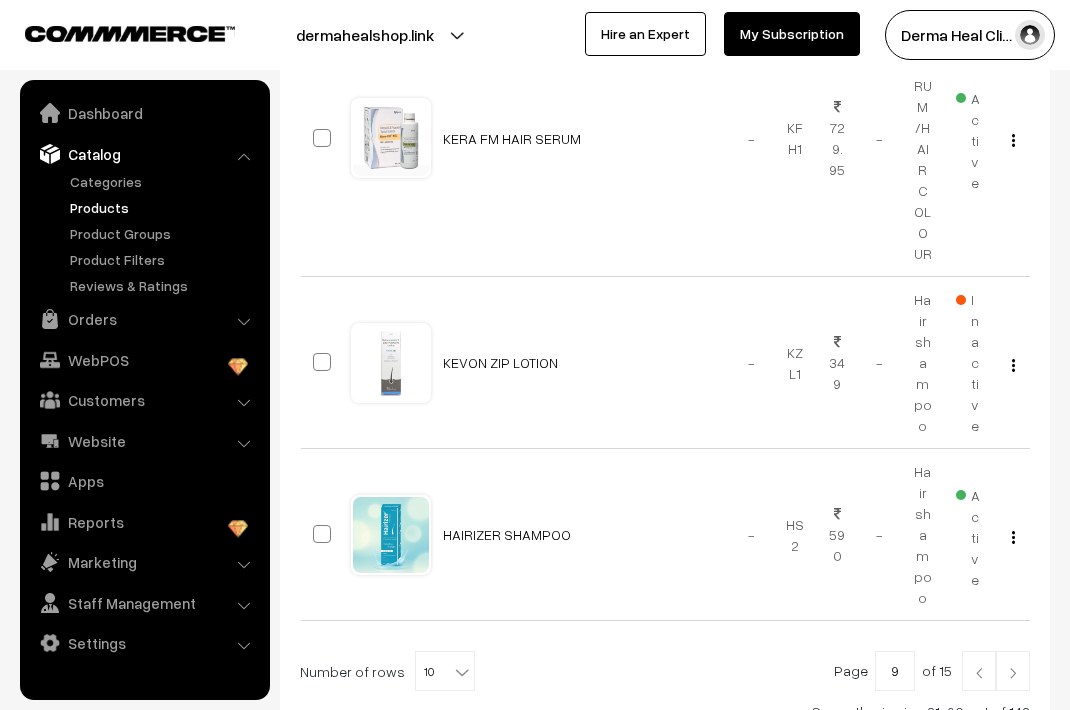 scroll, scrollTop: 2235, scrollLeft: 0, axis: vertical 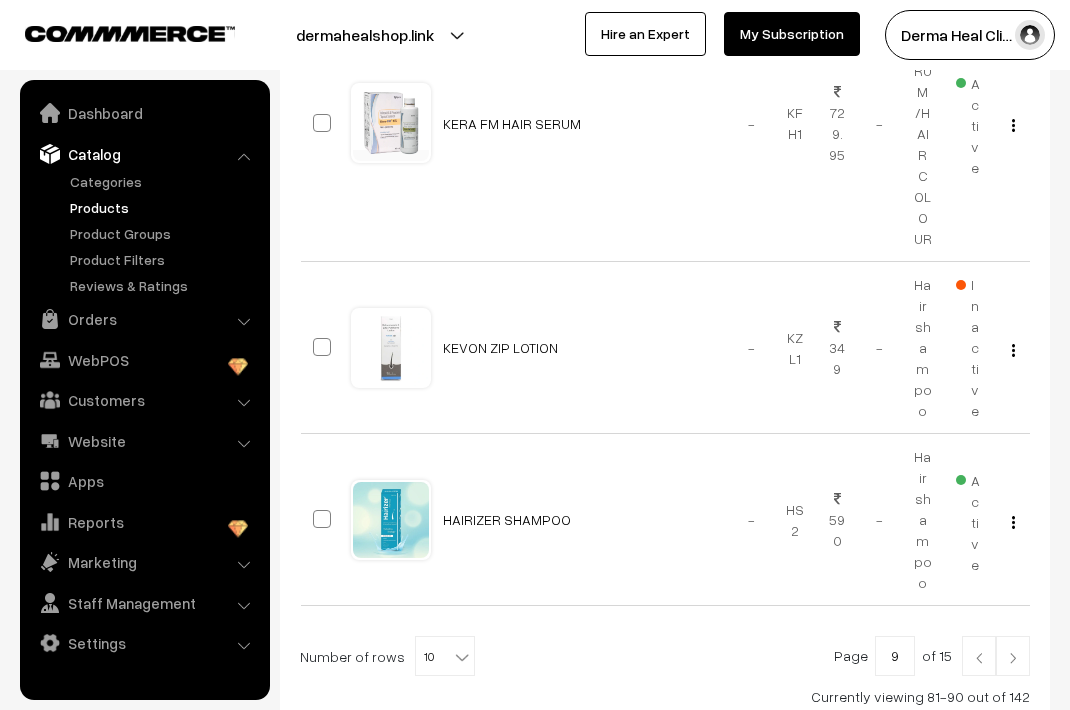 click at bounding box center [979, 658] 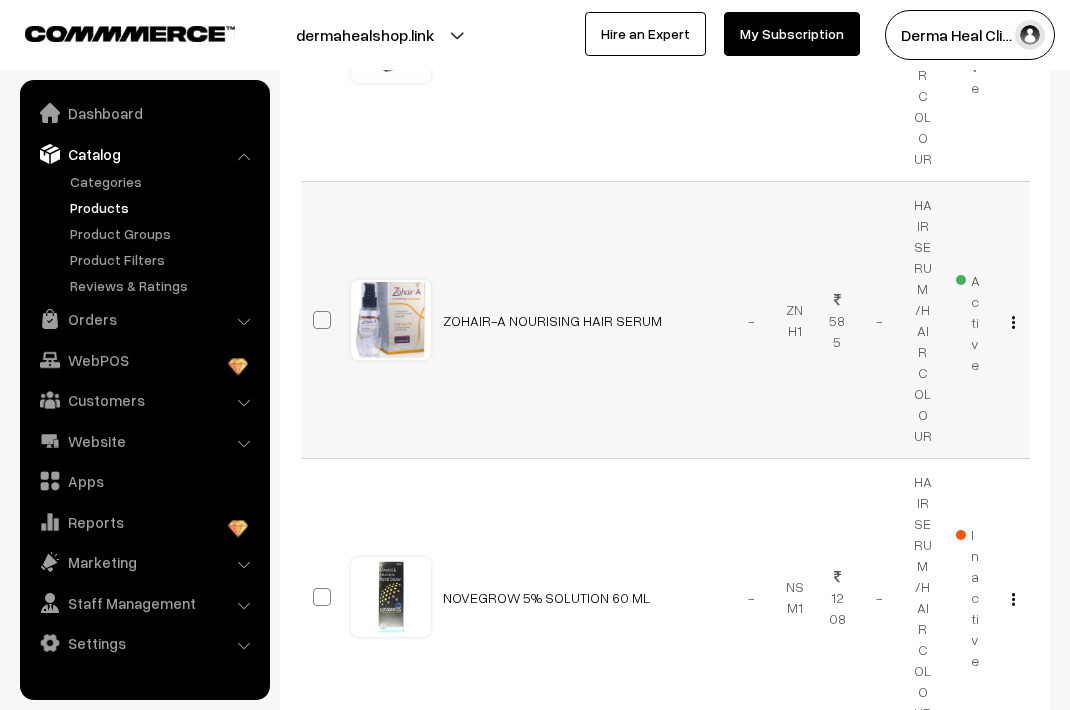scroll, scrollTop: 2266, scrollLeft: 0, axis: vertical 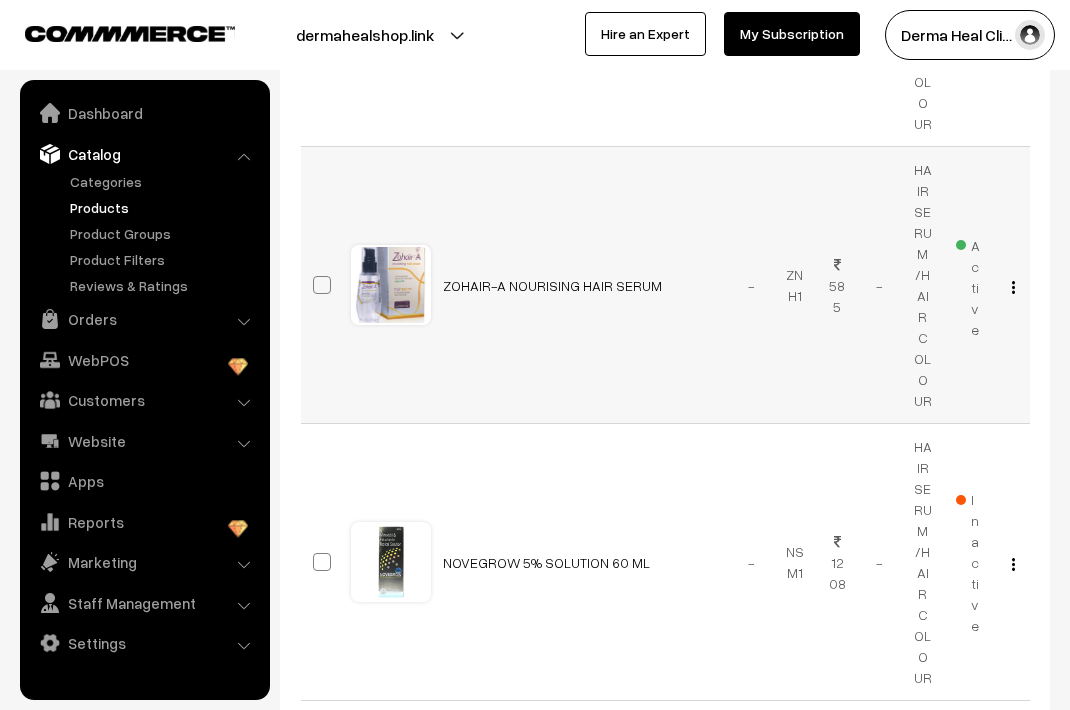 click at bounding box center (979, 751) 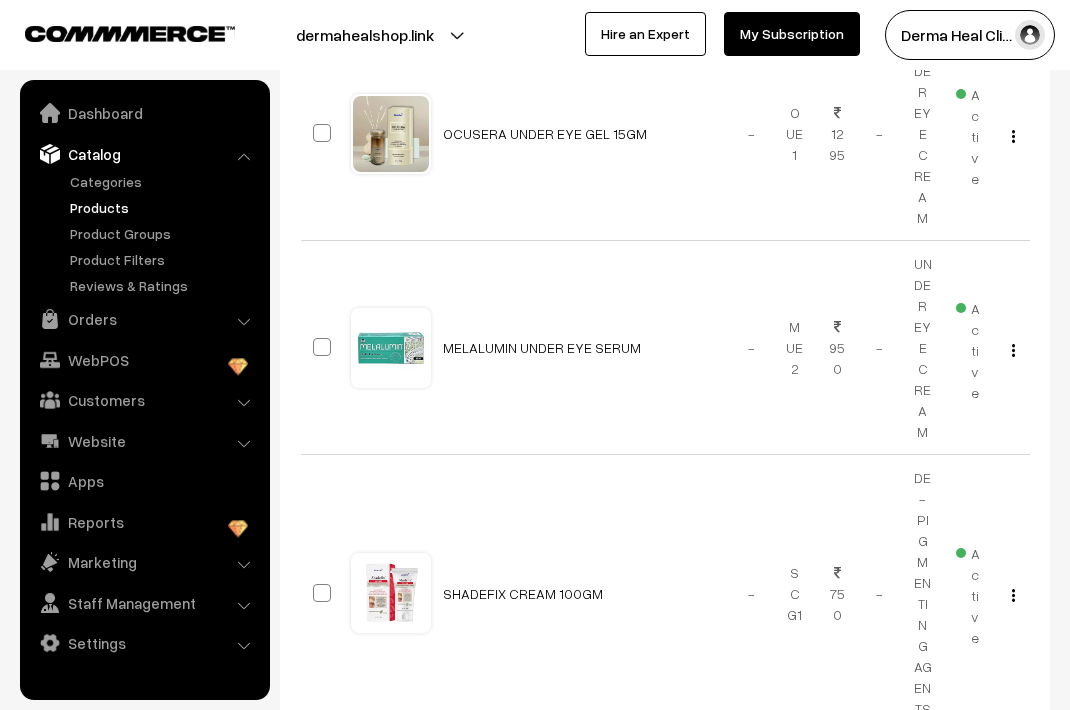 scroll, scrollTop: 1561, scrollLeft: 0, axis: vertical 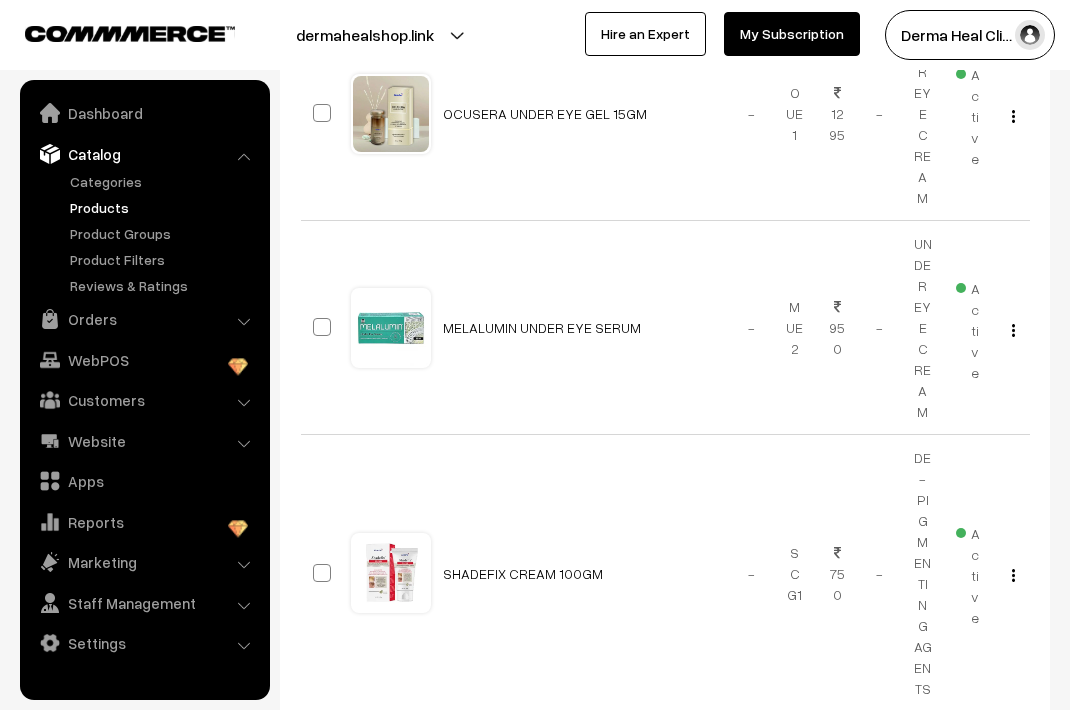 click at bounding box center (979, 764) 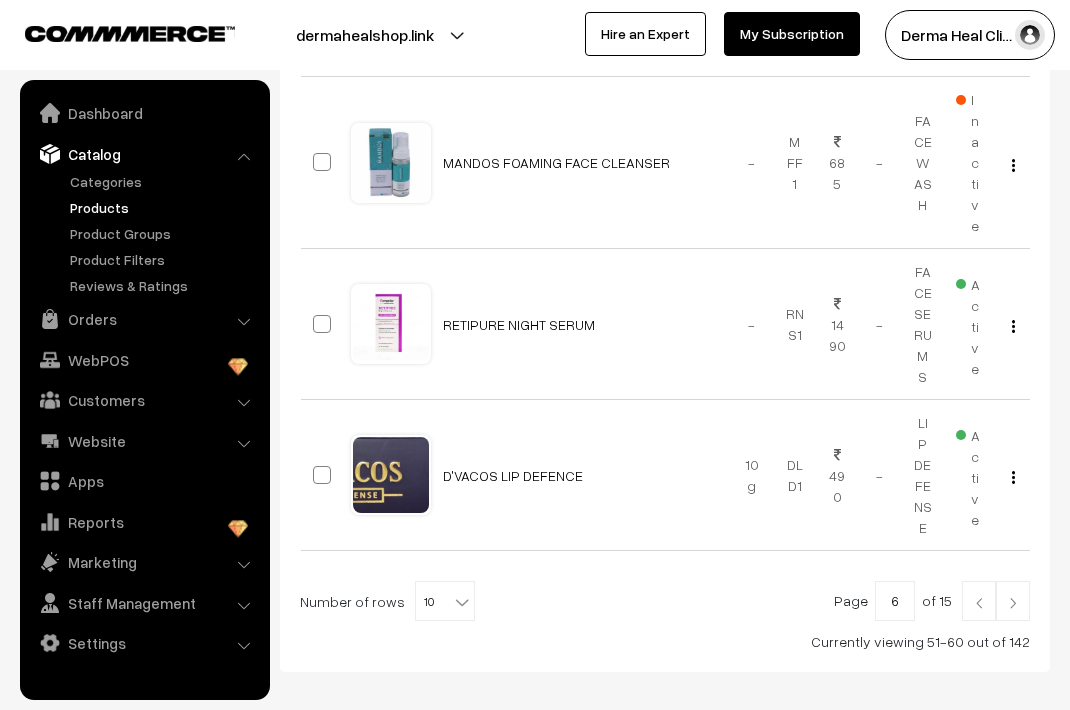 scroll, scrollTop: 1588, scrollLeft: 0, axis: vertical 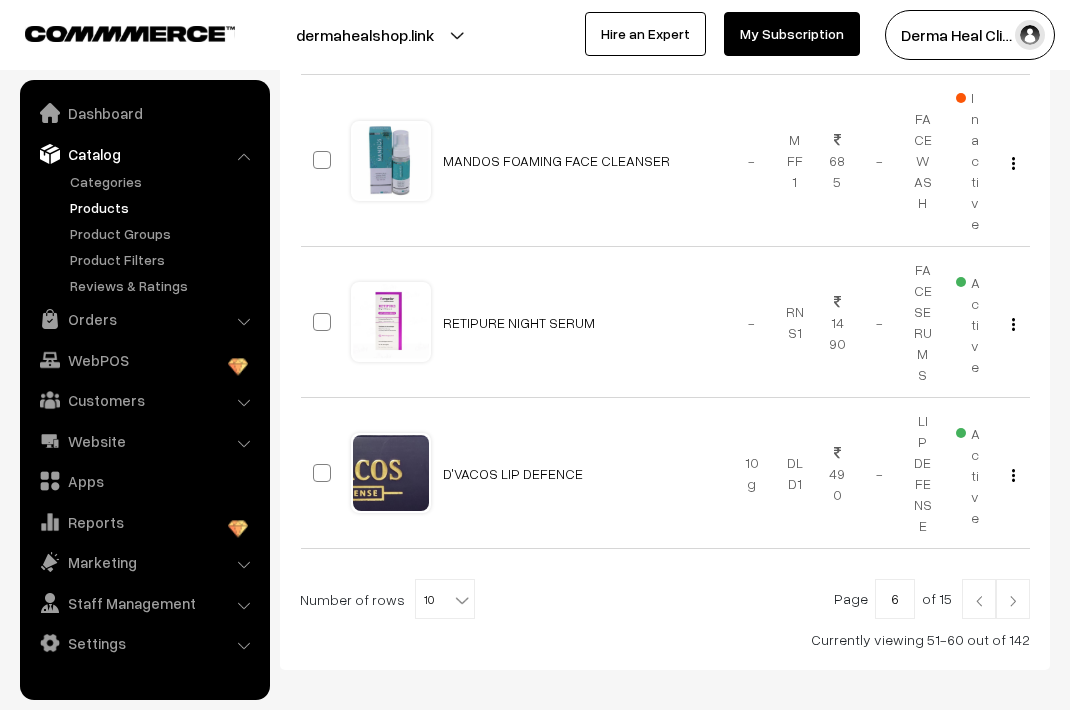 click at bounding box center [979, 601] 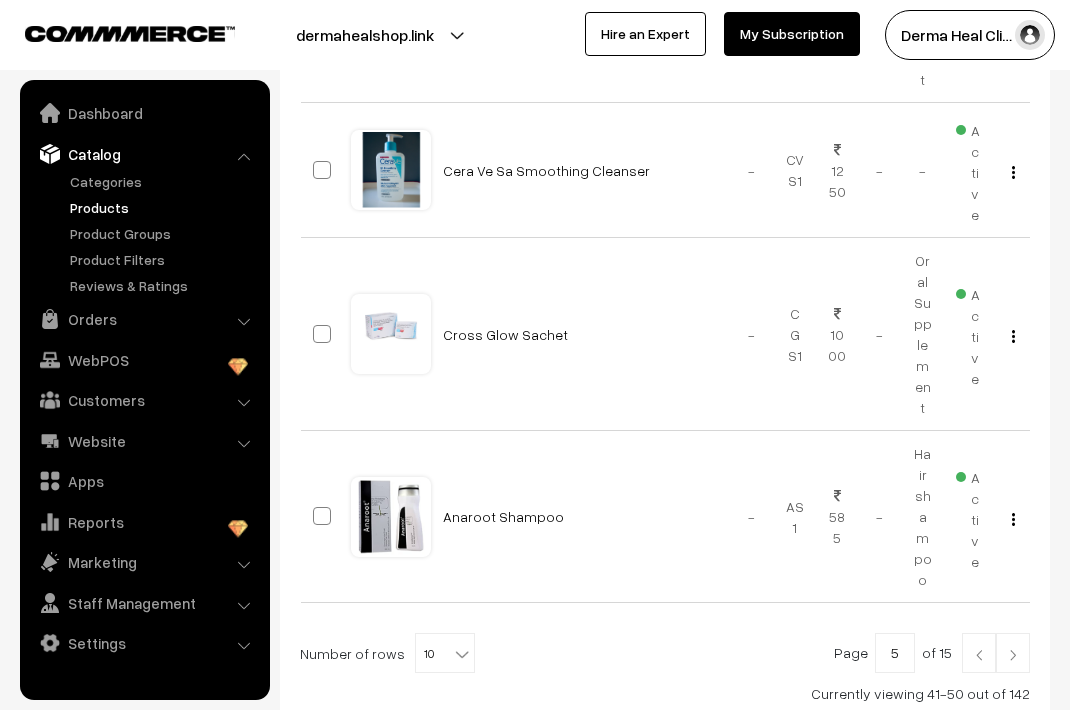 scroll, scrollTop: 1678, scrollLeft: 0, axis: vertical 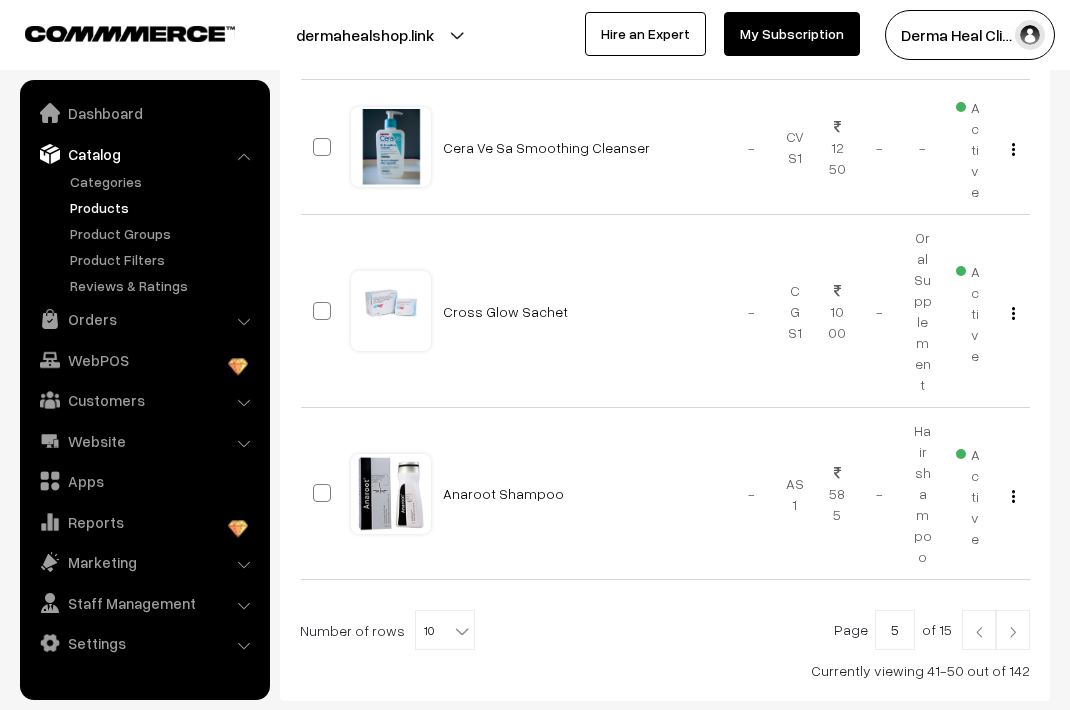 click at bounding box center [979, 632] 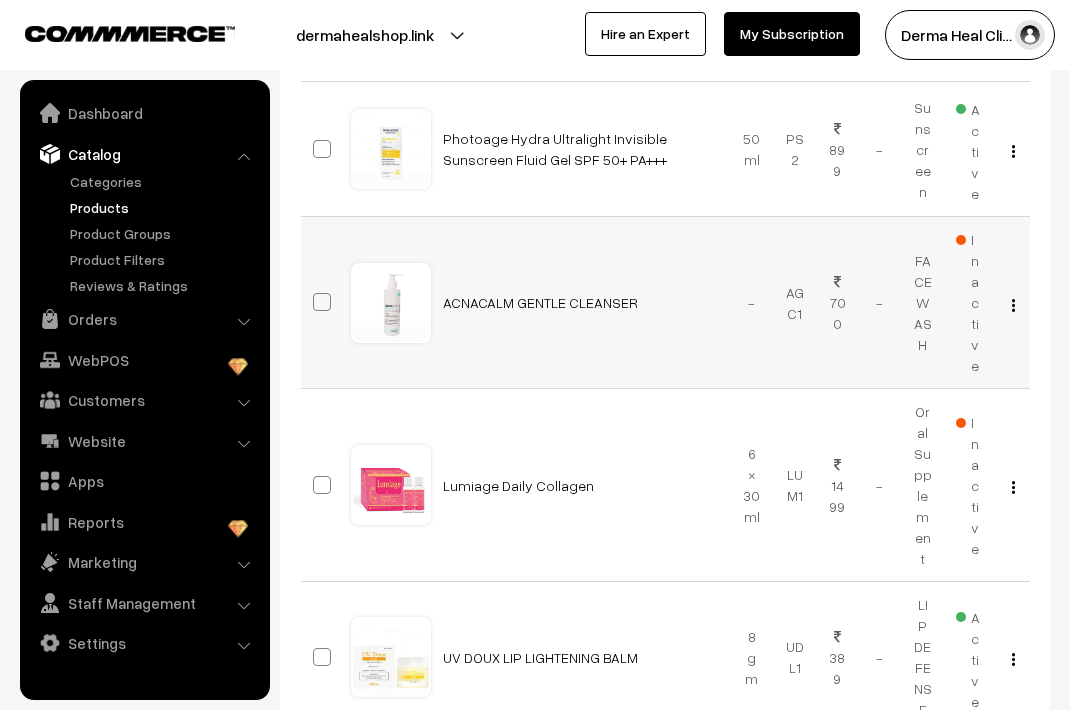 scroll, scrollTop: 773, scrollLeft: 0, axis: vertical 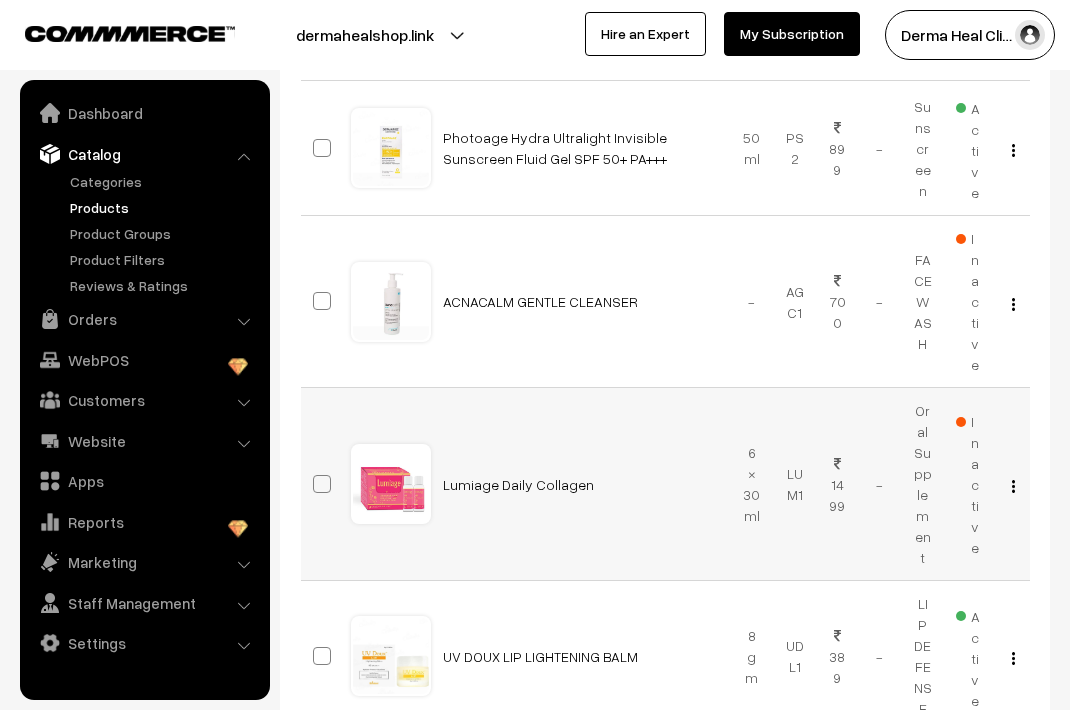 click on "Inactive" at bounding box center (967, 484) 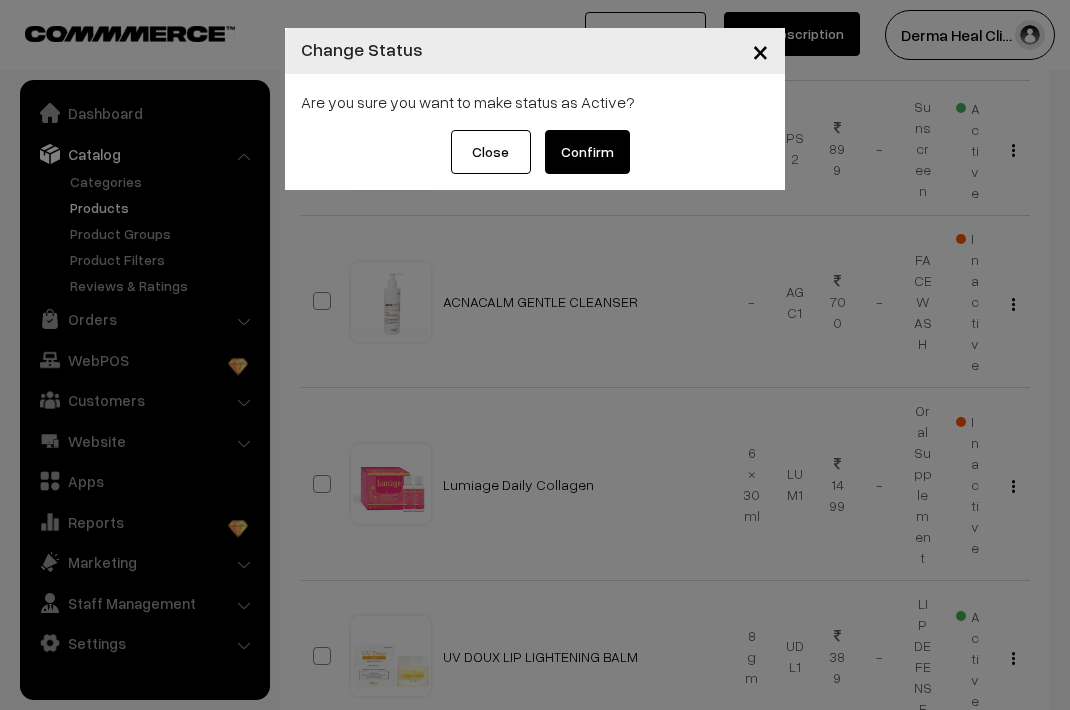 click on "Confirm" at bounding box center (587, 152) 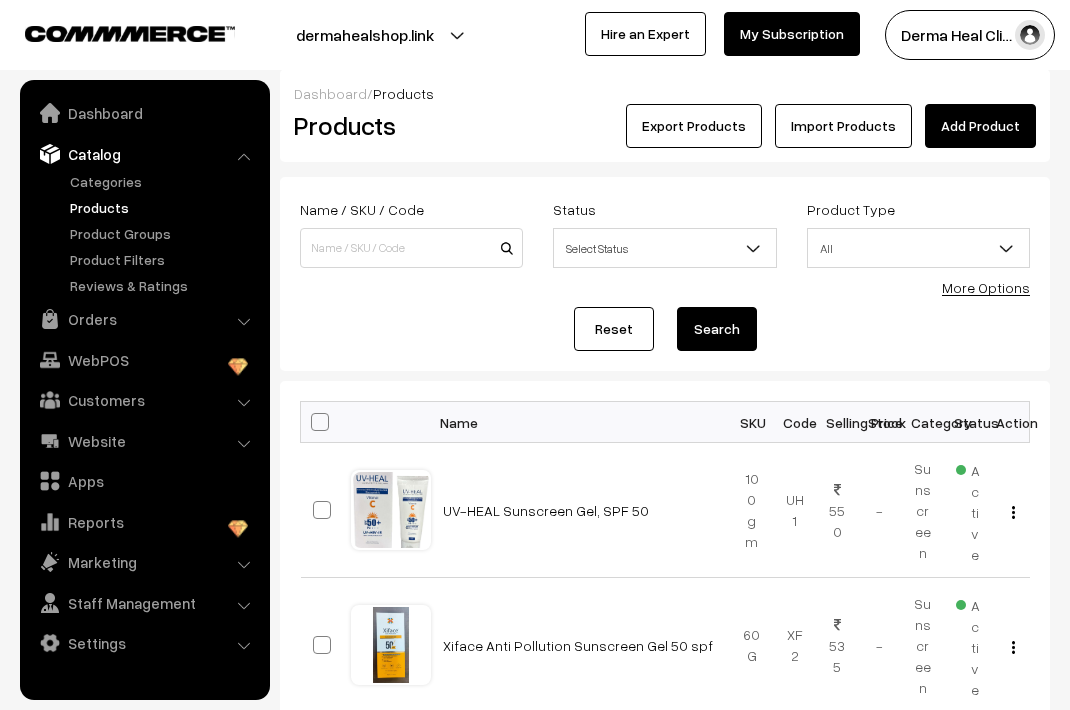 scroll, scrollTop: 0, scrollLeft: 0, axis: both 